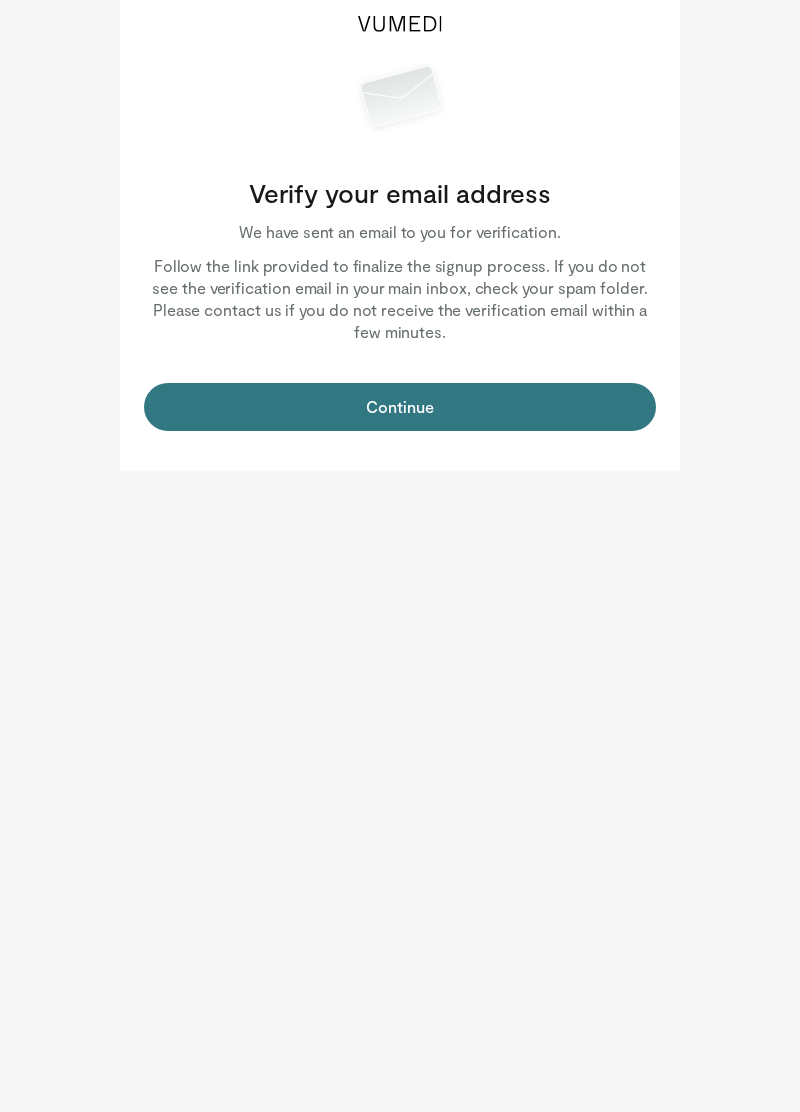 scroll, scrollTop: 0, scrollLeft: 0, axis: both 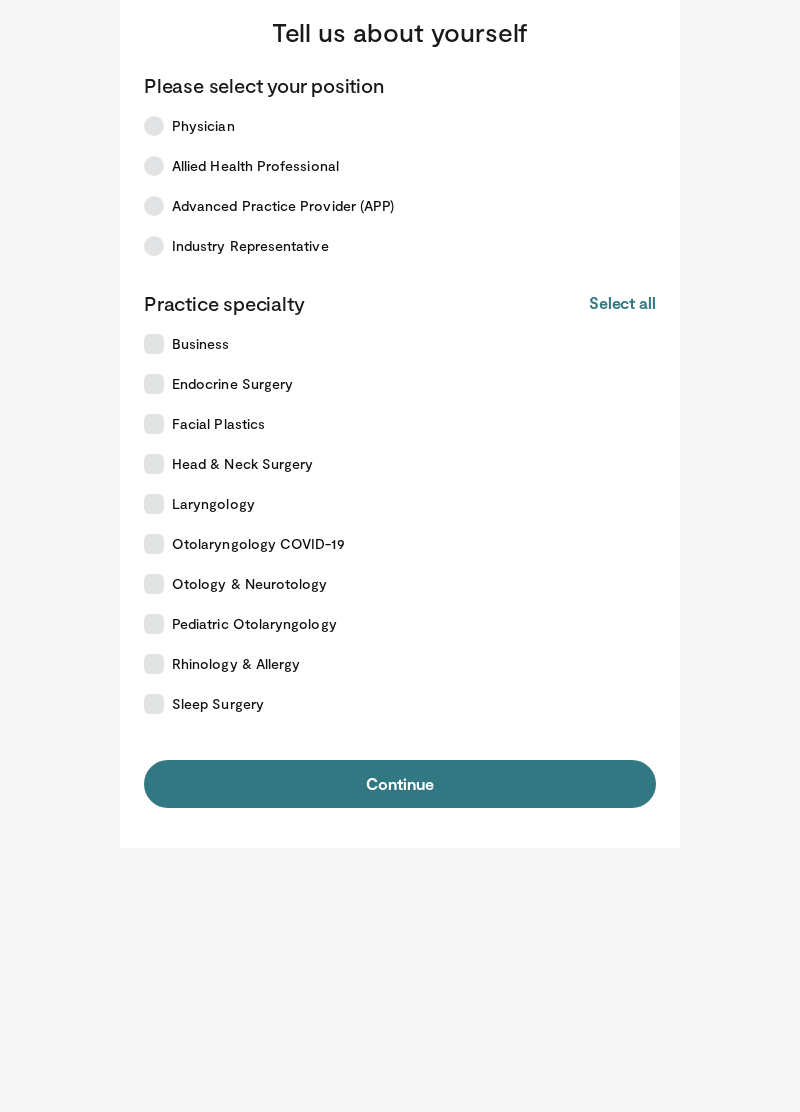 click on "Continue" at bounding box center (400, 784) 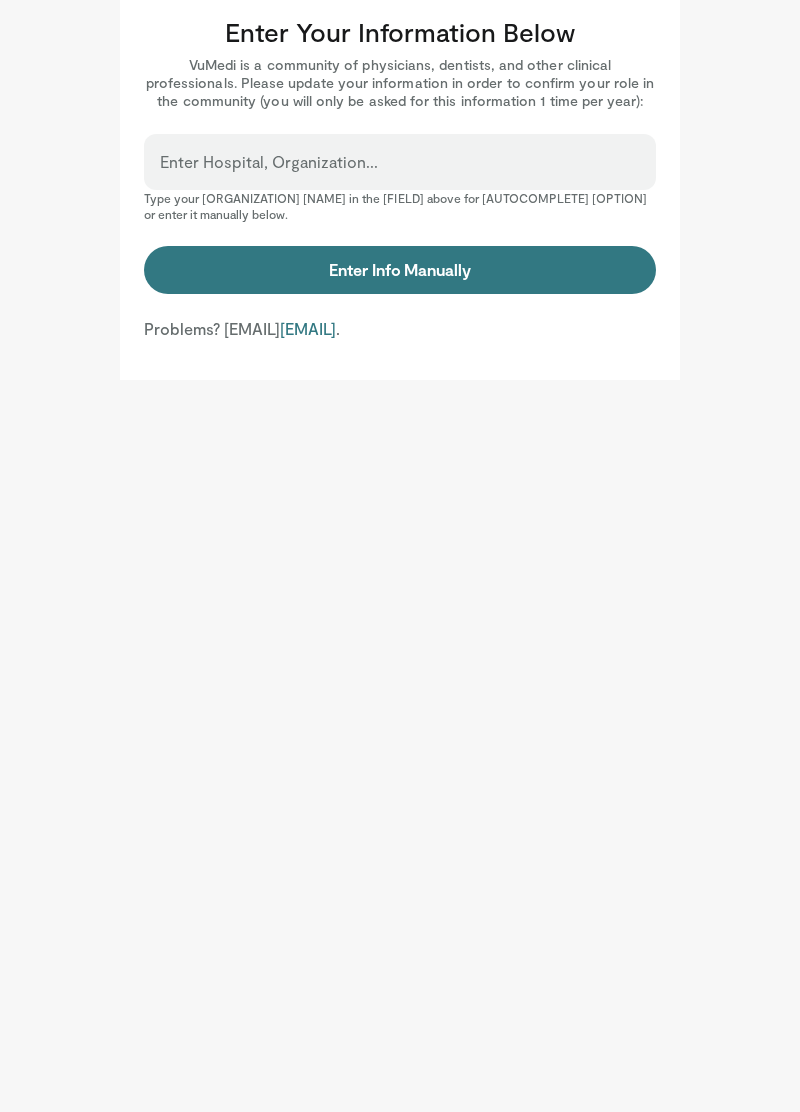 scroll, scrollTop: 0, scrollLeft: 0, axis: both 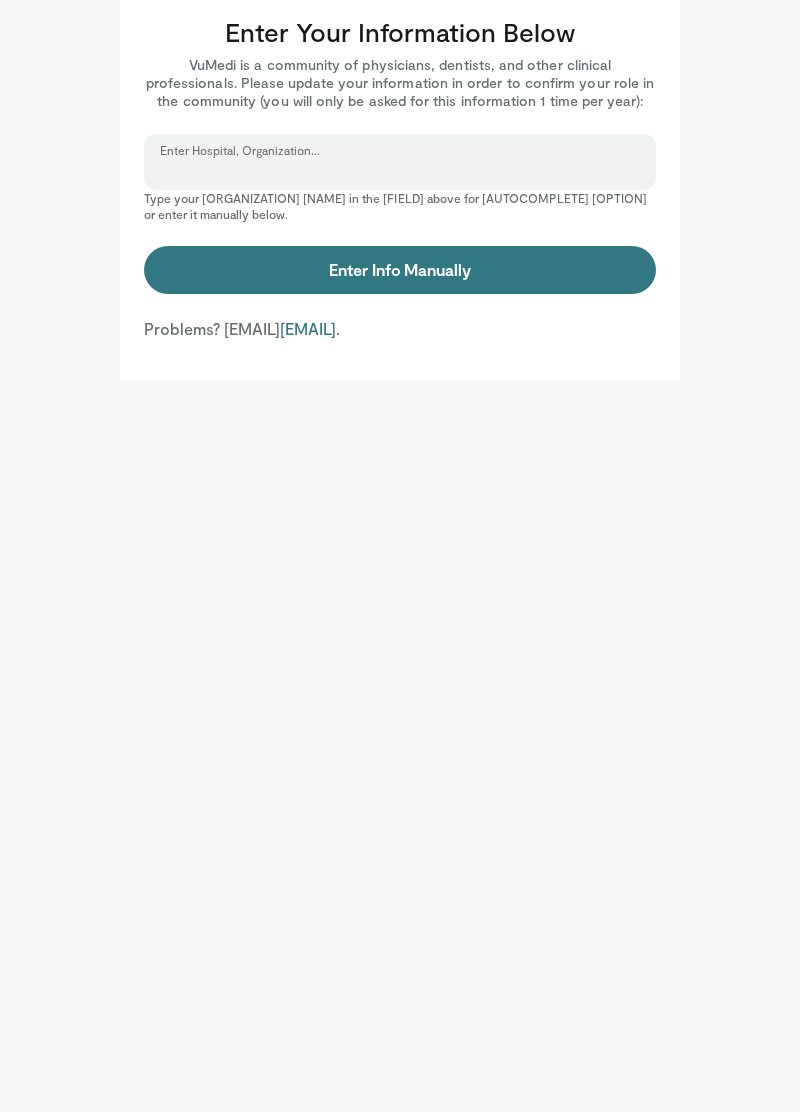 click on "Enter Hospital, Organization..." at bounding box center [400, 171] 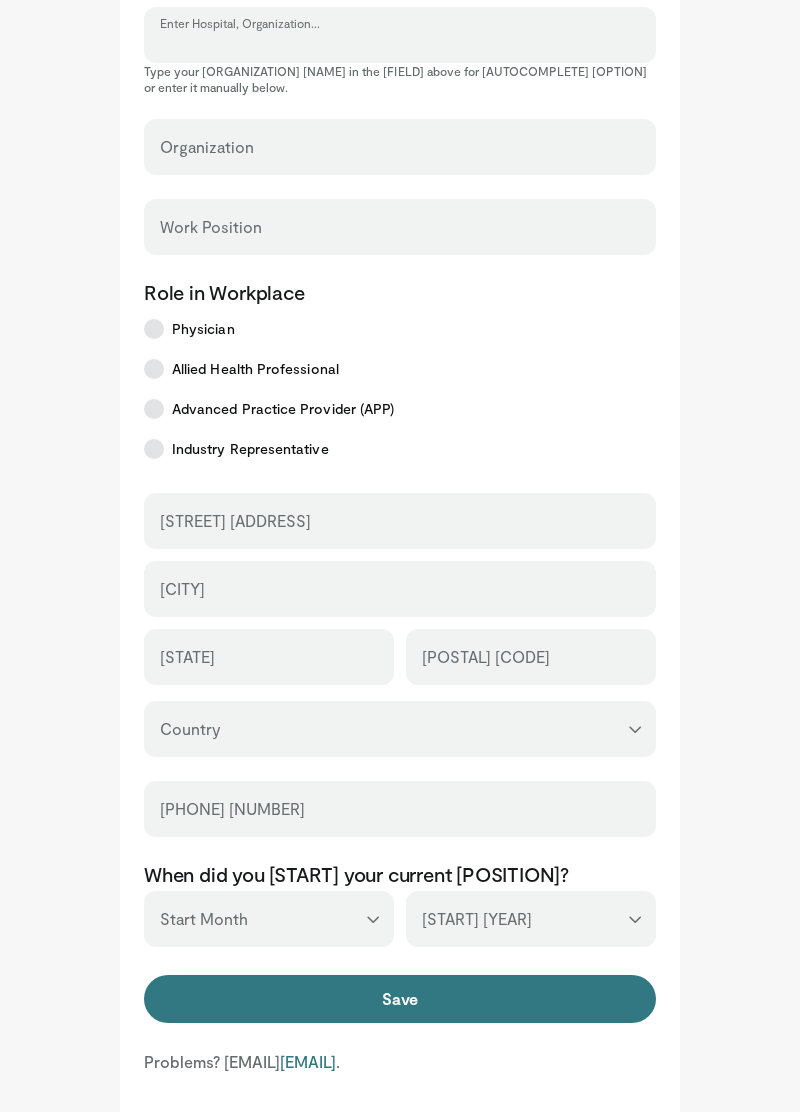 scroll, scrollTop: 128, scrollLeft: 0, axis: vertical 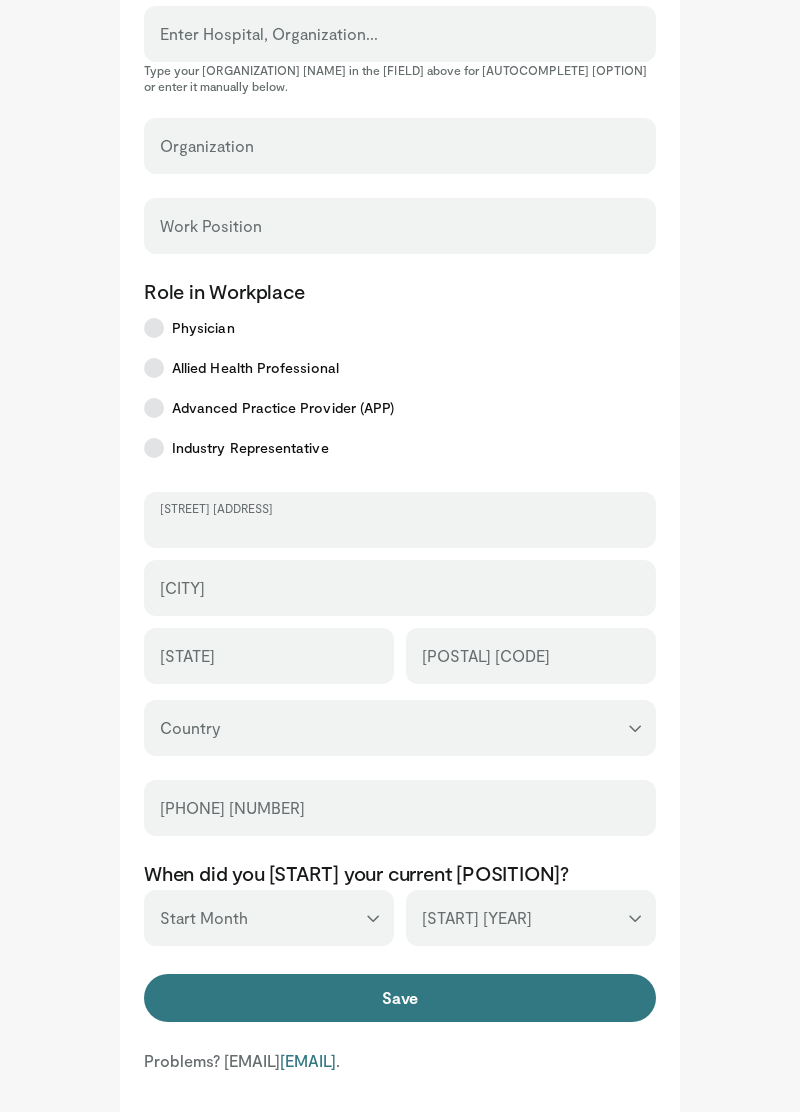 click on "[STREET] [ADDRESS]" at bounding box center (400, 529) 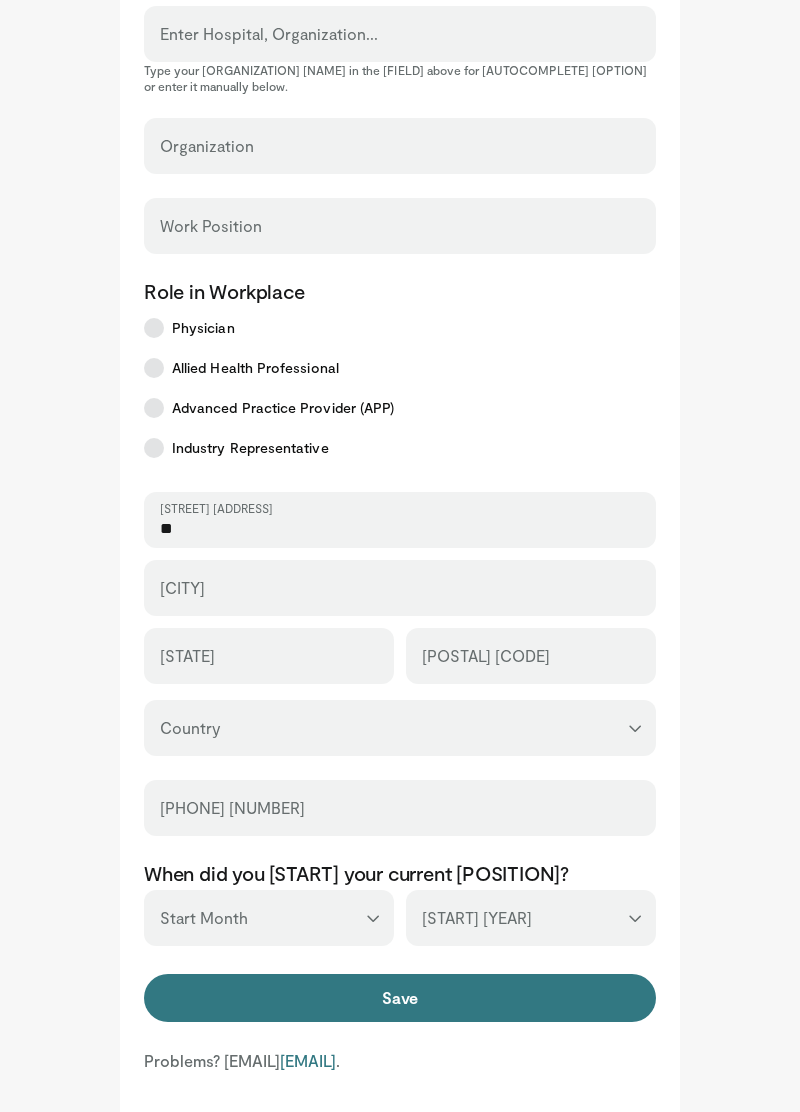 type on "*" 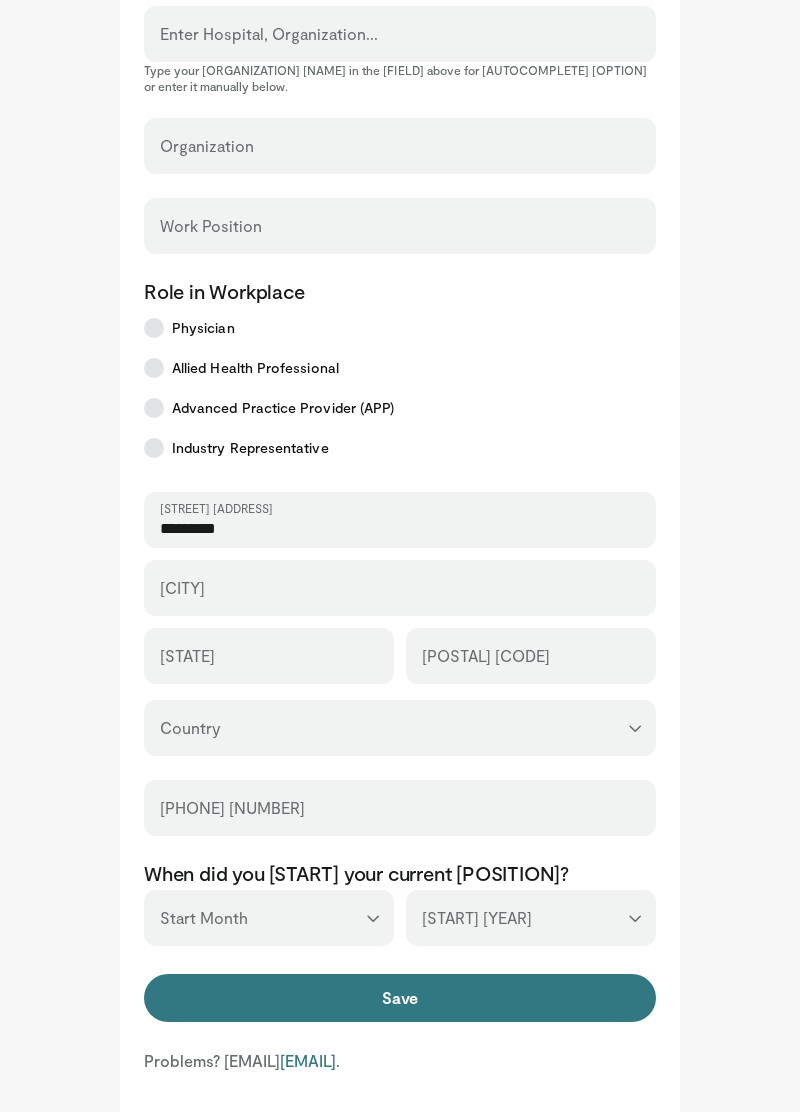 type on "[PHONE]" 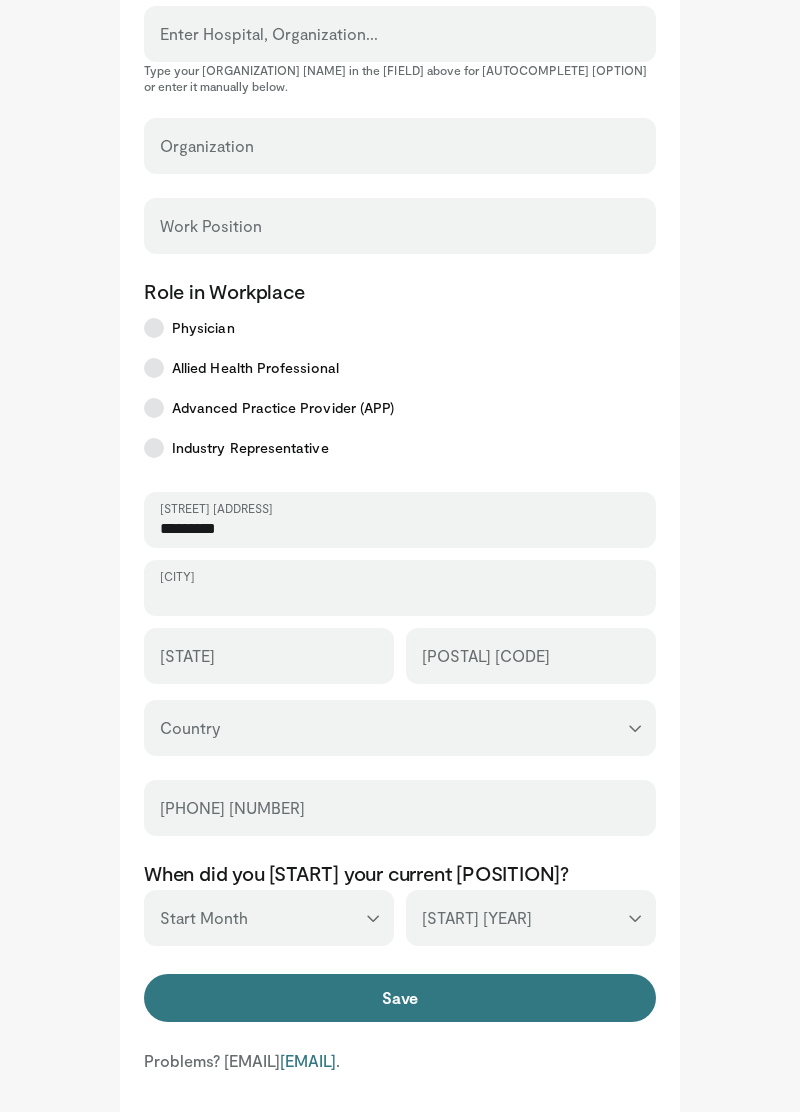 click on "[CITY]" at bounding box center [400, 597] 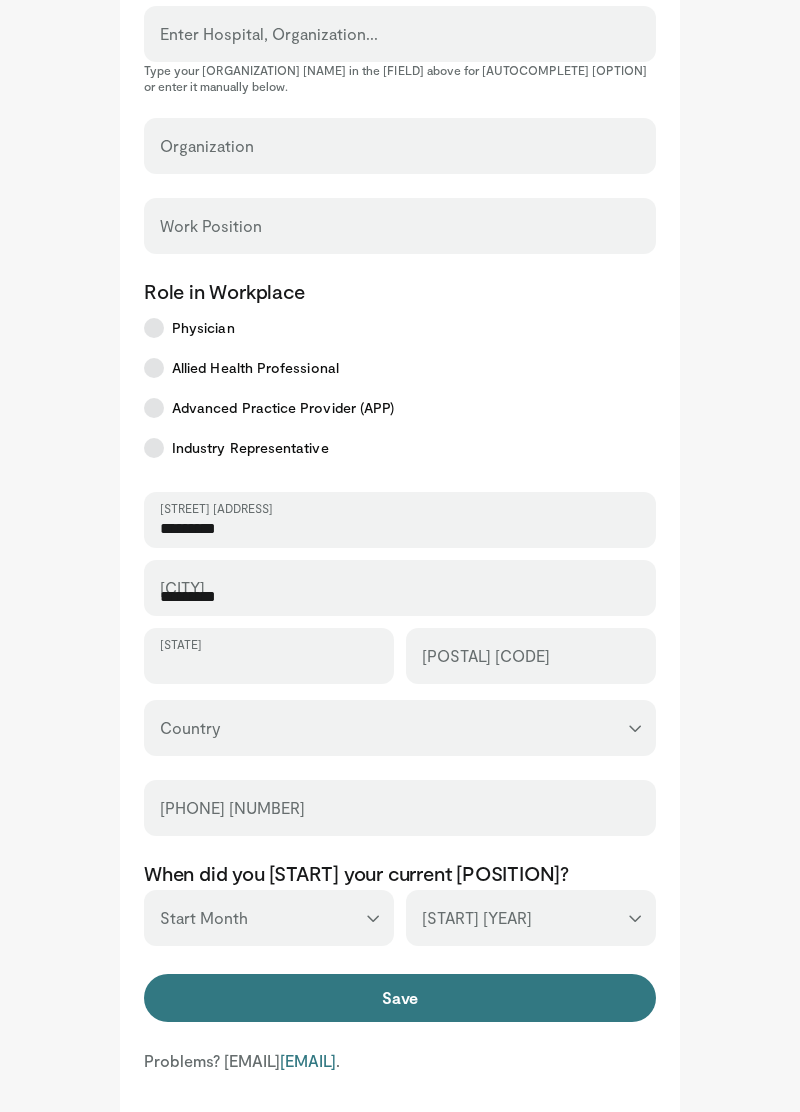 type on "********" 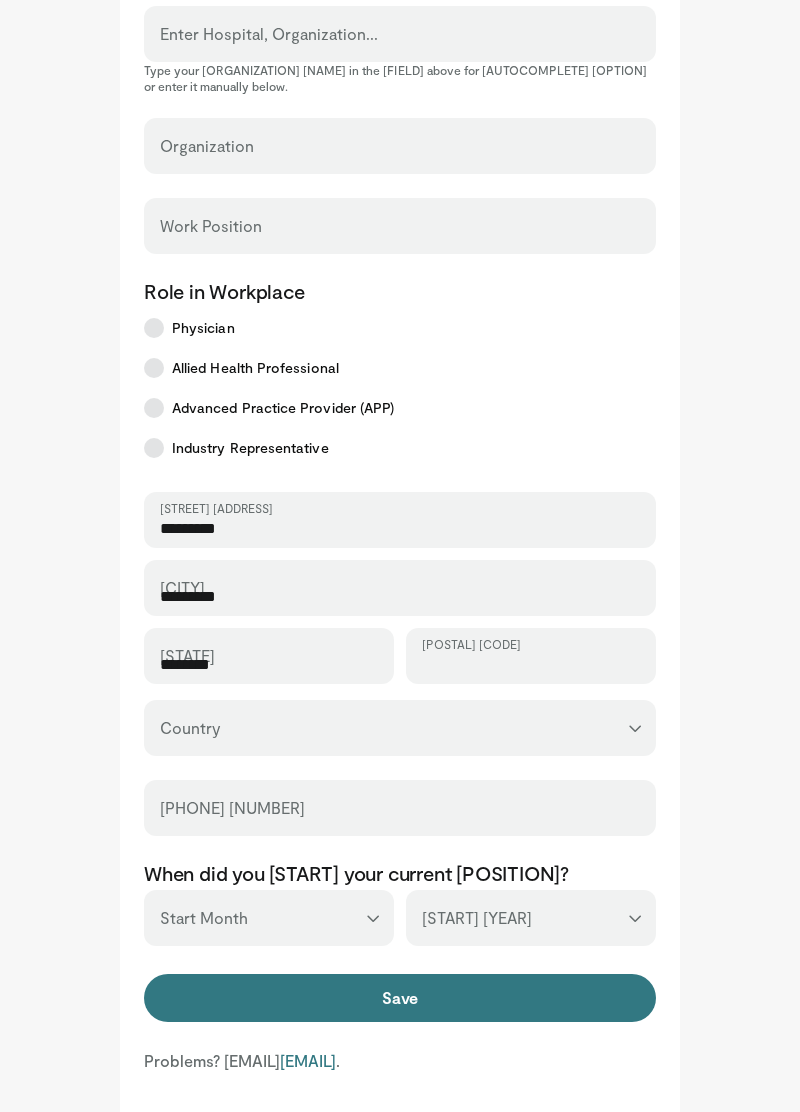 type on "**" 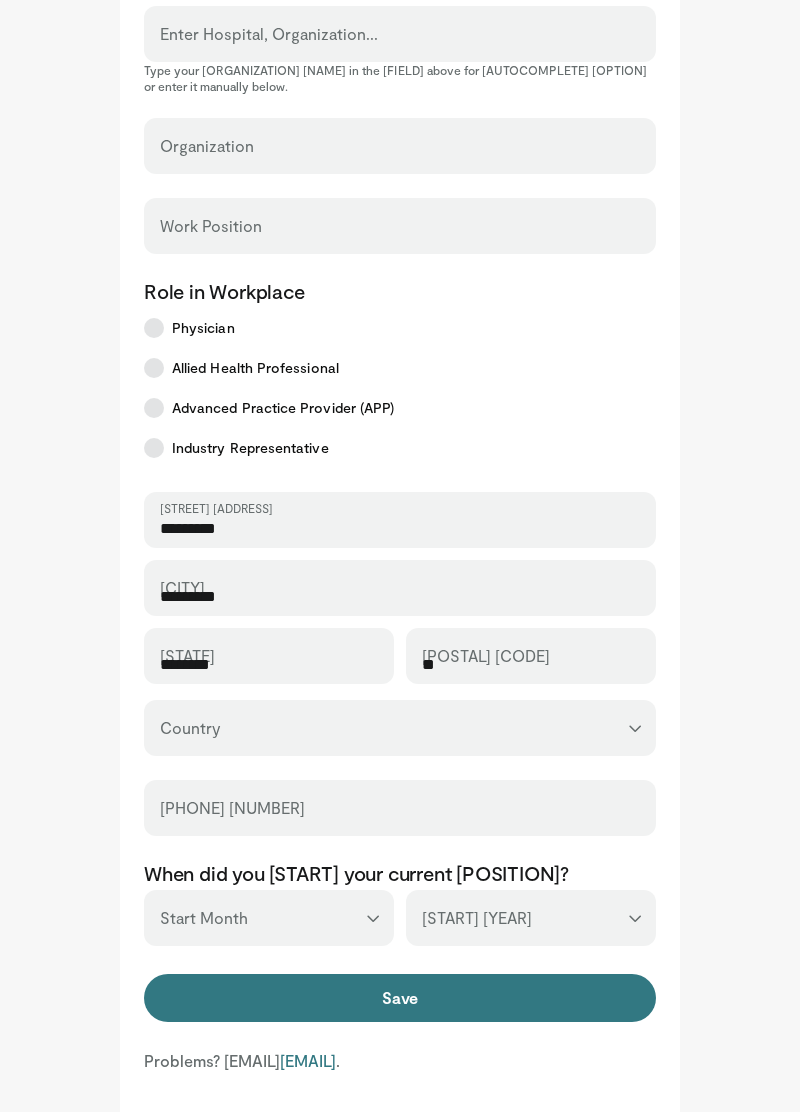 select on "**" 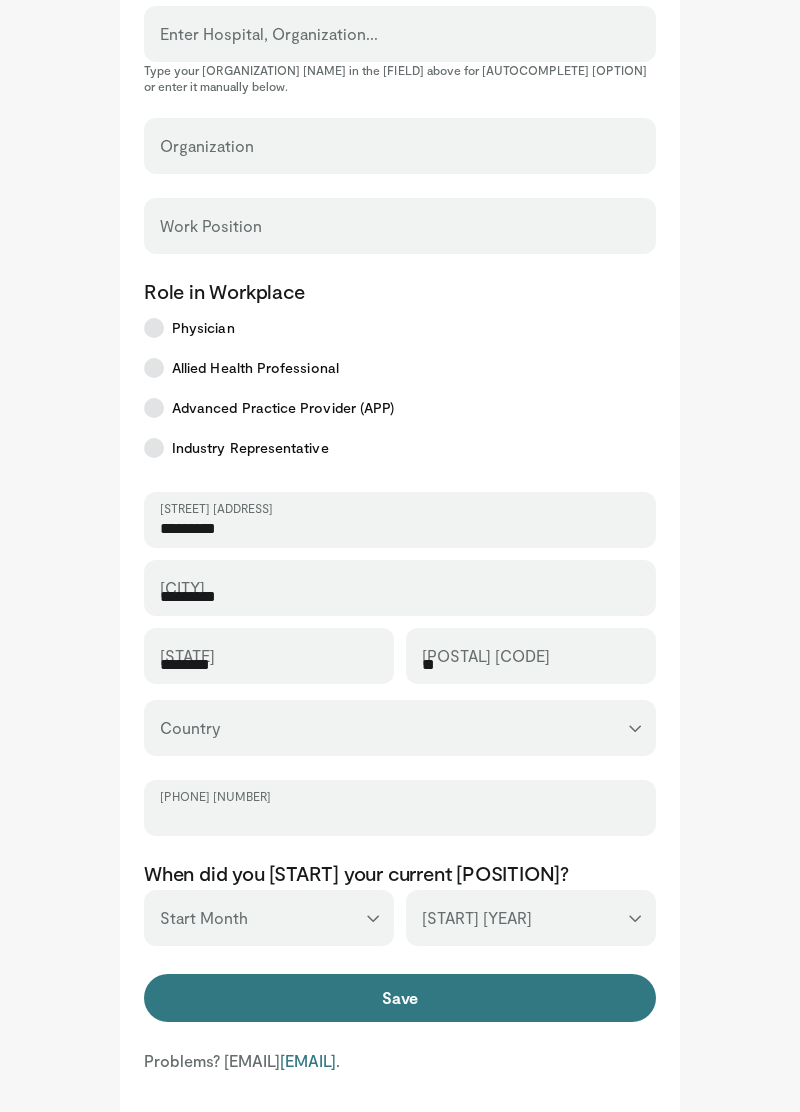 type on "[PHONE]" 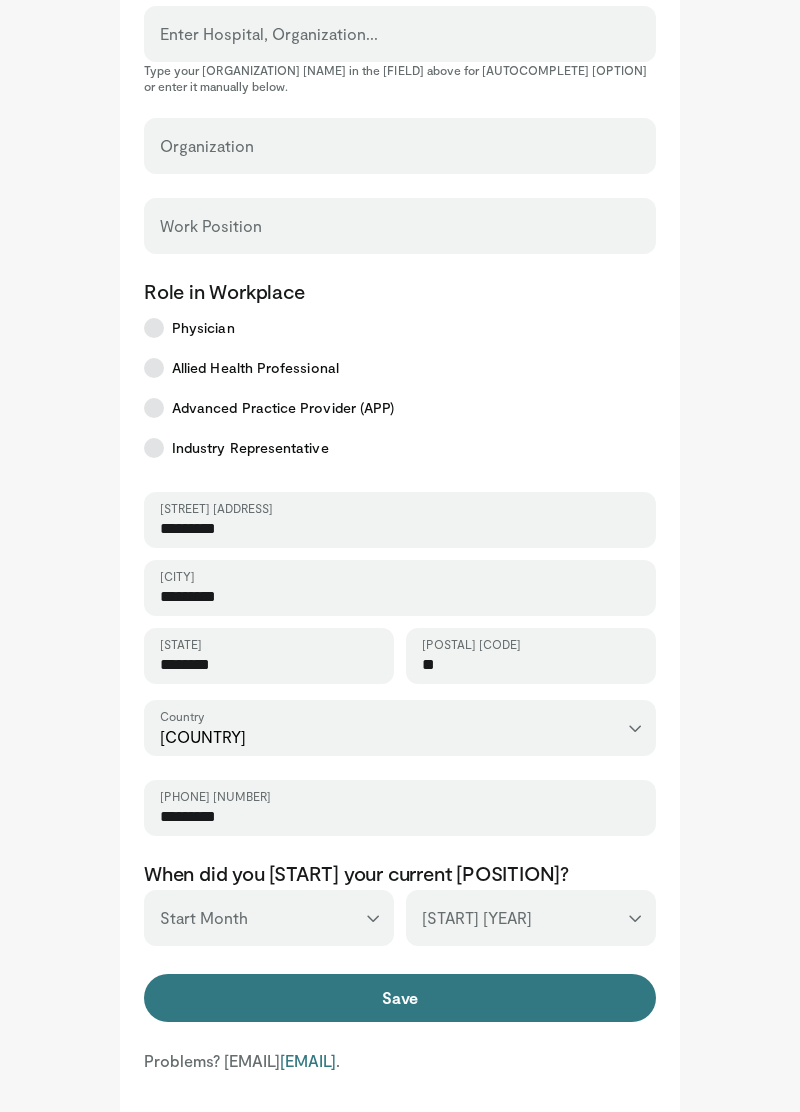 scroll, scrollTop: 127, scrollLeft: 0, axis: vertical 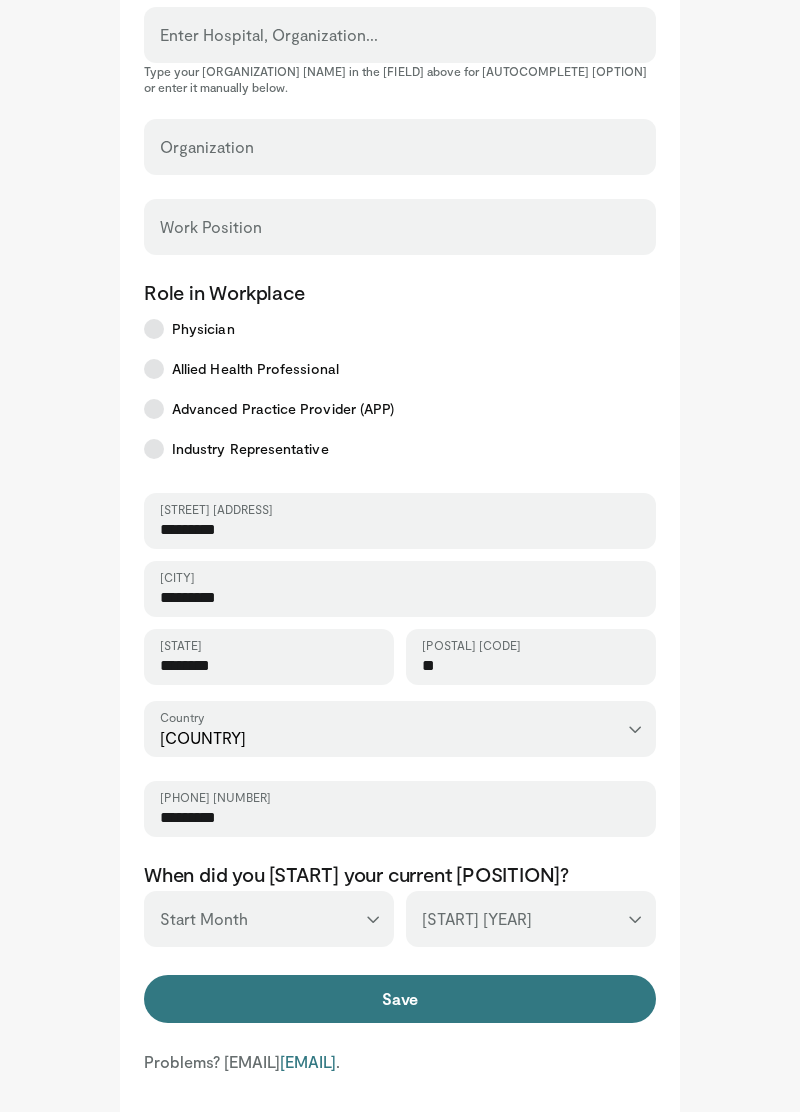 click on "***
*******
********
*****
*****
***
****
****
******
*********
*******
********
********" at bounding box center [269, 919] 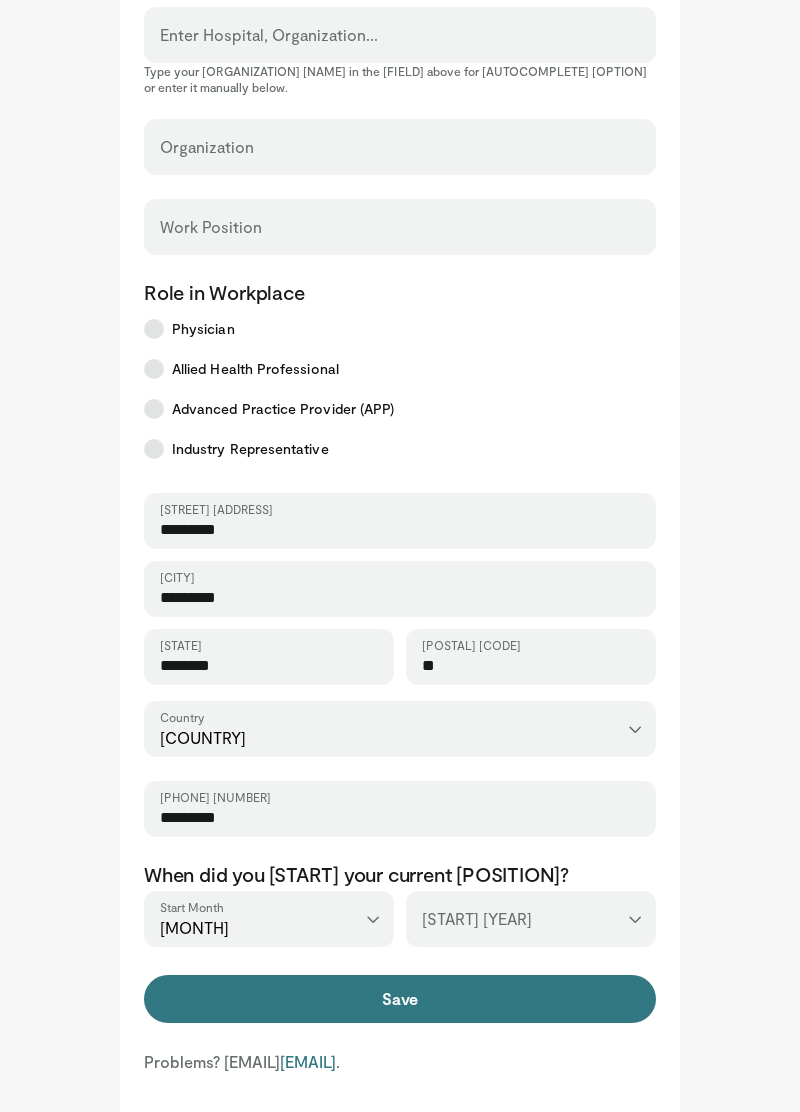 click on "***
****
****
****
****
****
****
****
****
****
****
****
****
****
****
****
****
****
****
****
****
****
****
****
****
****
****
****
****
**** **** **** **** ****" at bounding box center (531, 919) 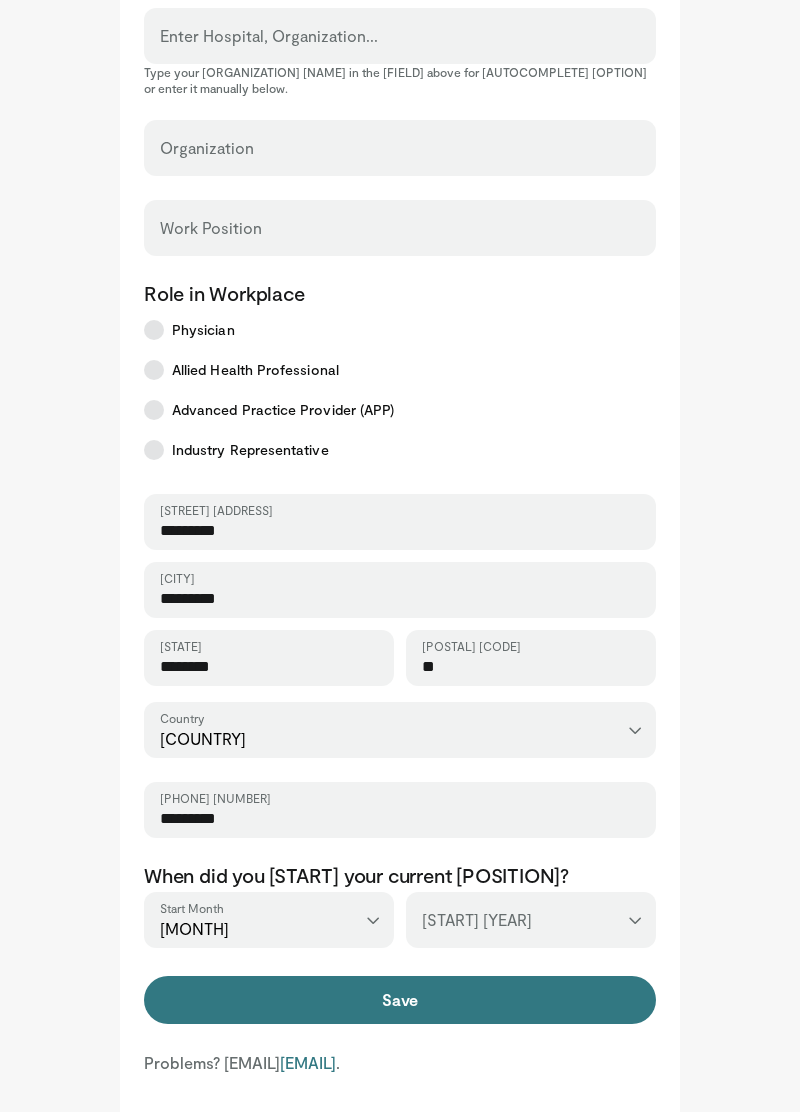 click on "***
*******
********
*****
*****
***
****
****
******
*********
*******
********
********" at bounding box center (269, 920) 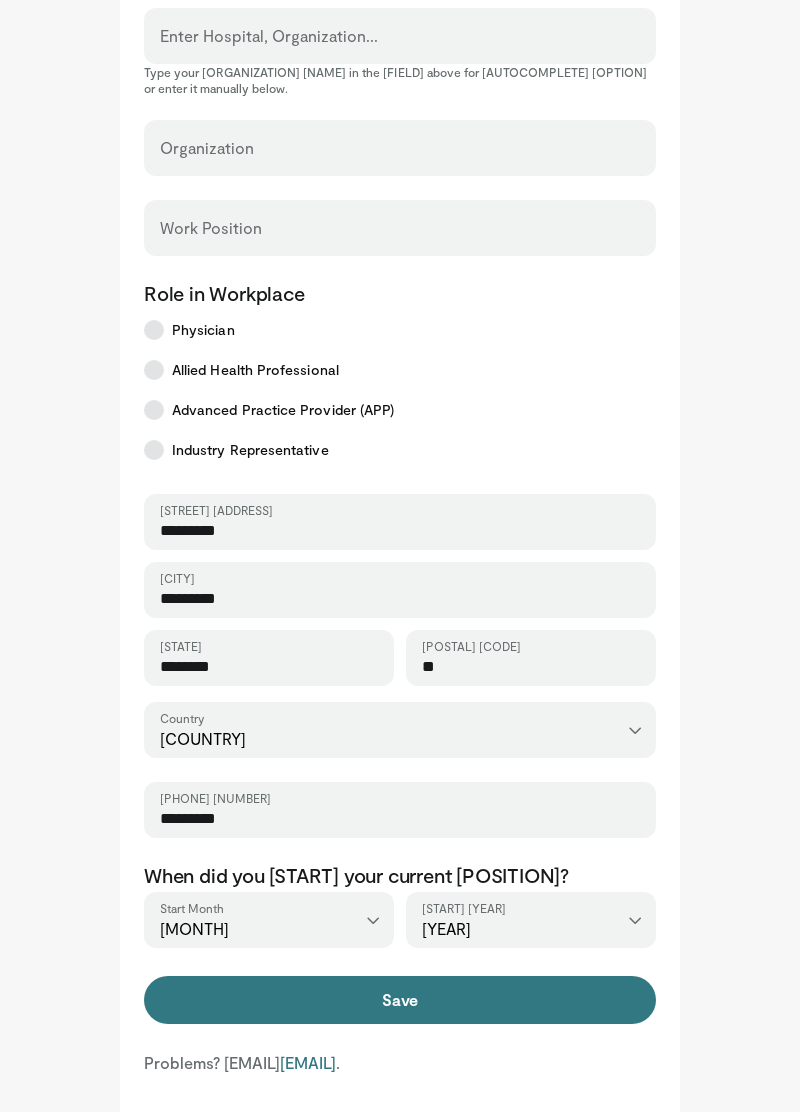 click on "Save" at bounding box center [400, 1000] 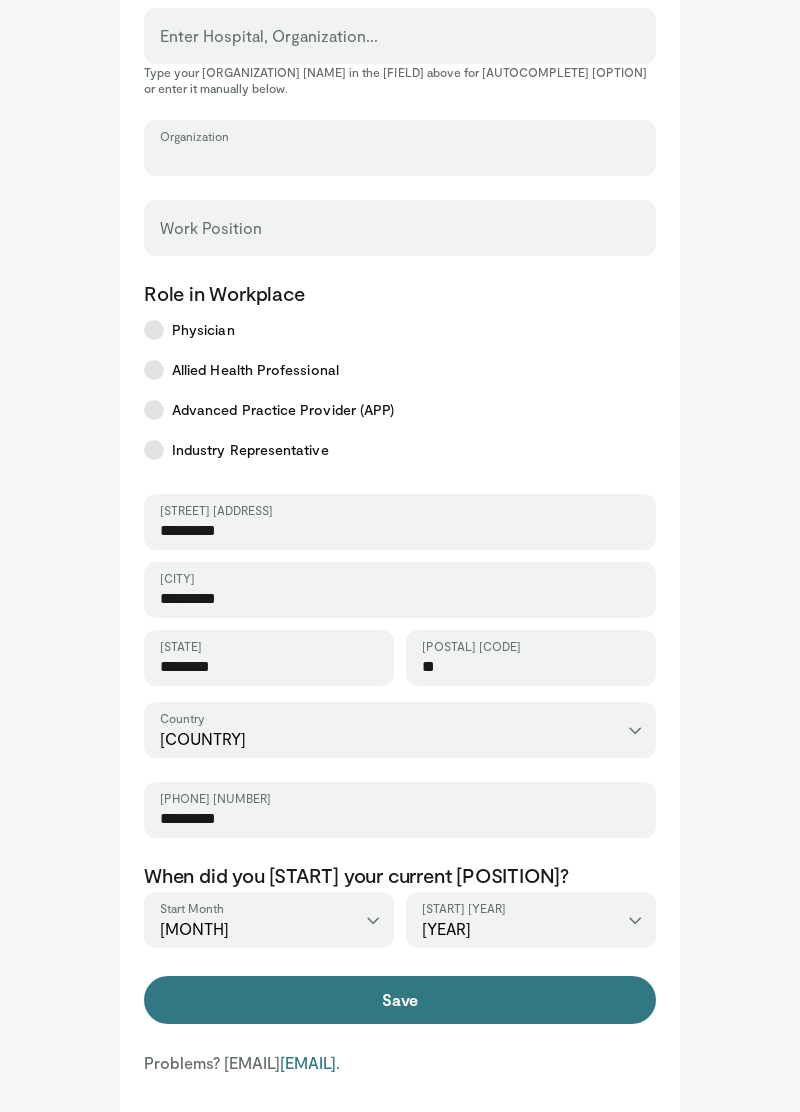click on "Organization" at bounding box center [400, 157] 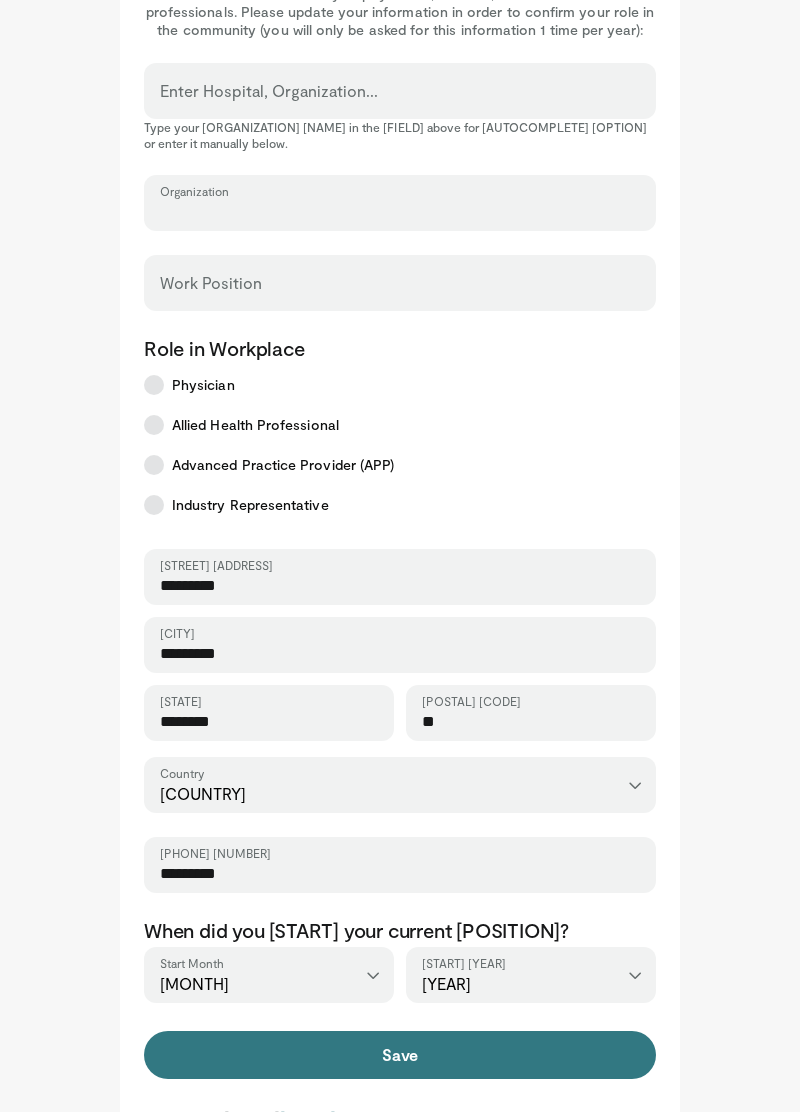 scroll, scrollTop: 0, scrollLeft: 0, axis: both 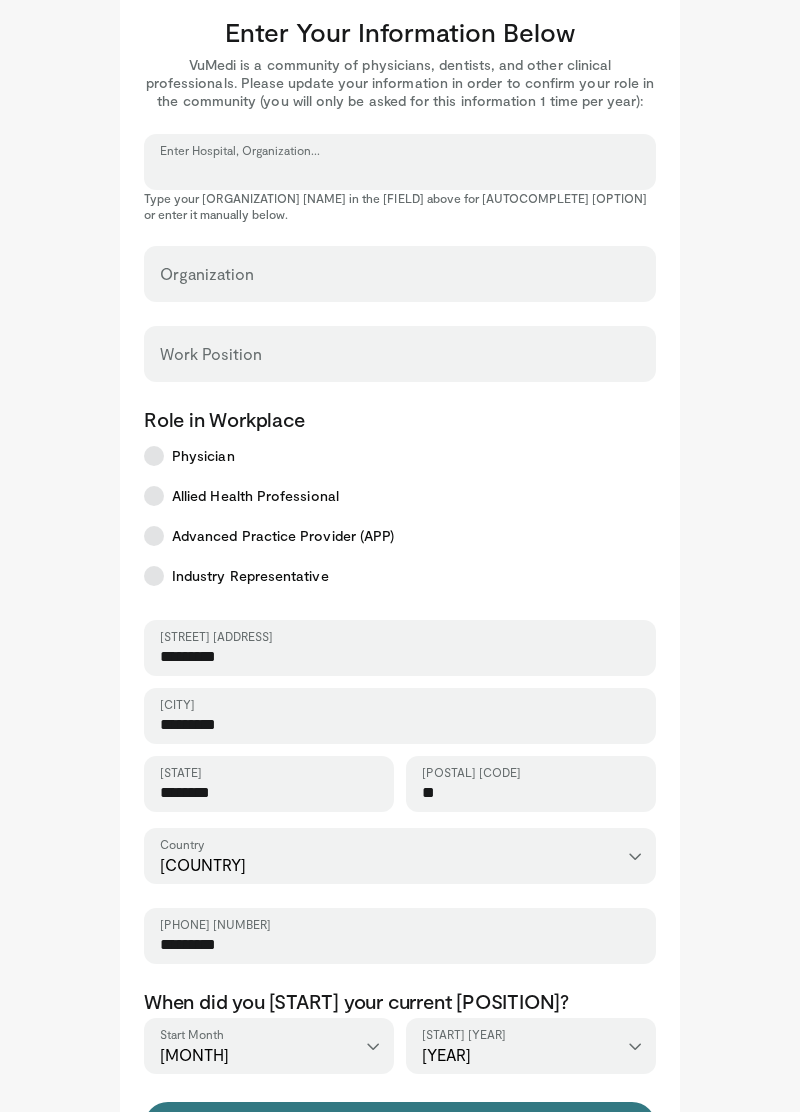 click on "Enter Hospital, Organization..." at bounding box center (400, 171) 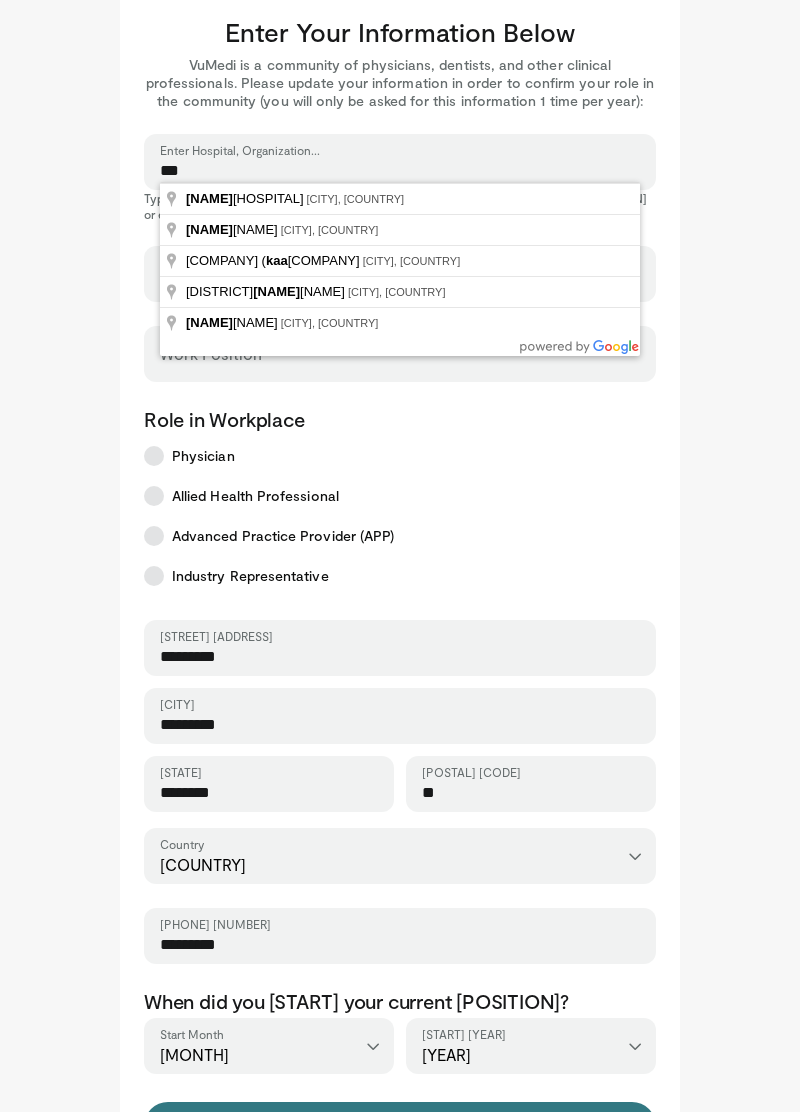 type on "***" 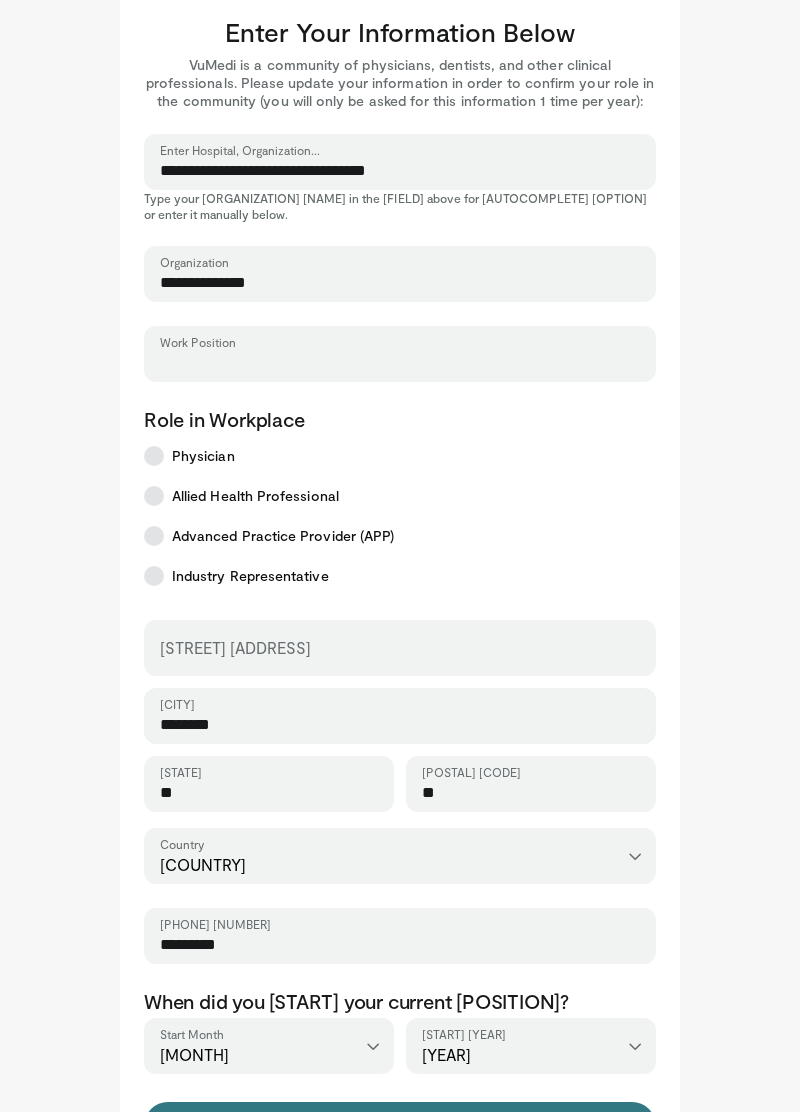 click on "Work Position" at bounding box center (400, 363) 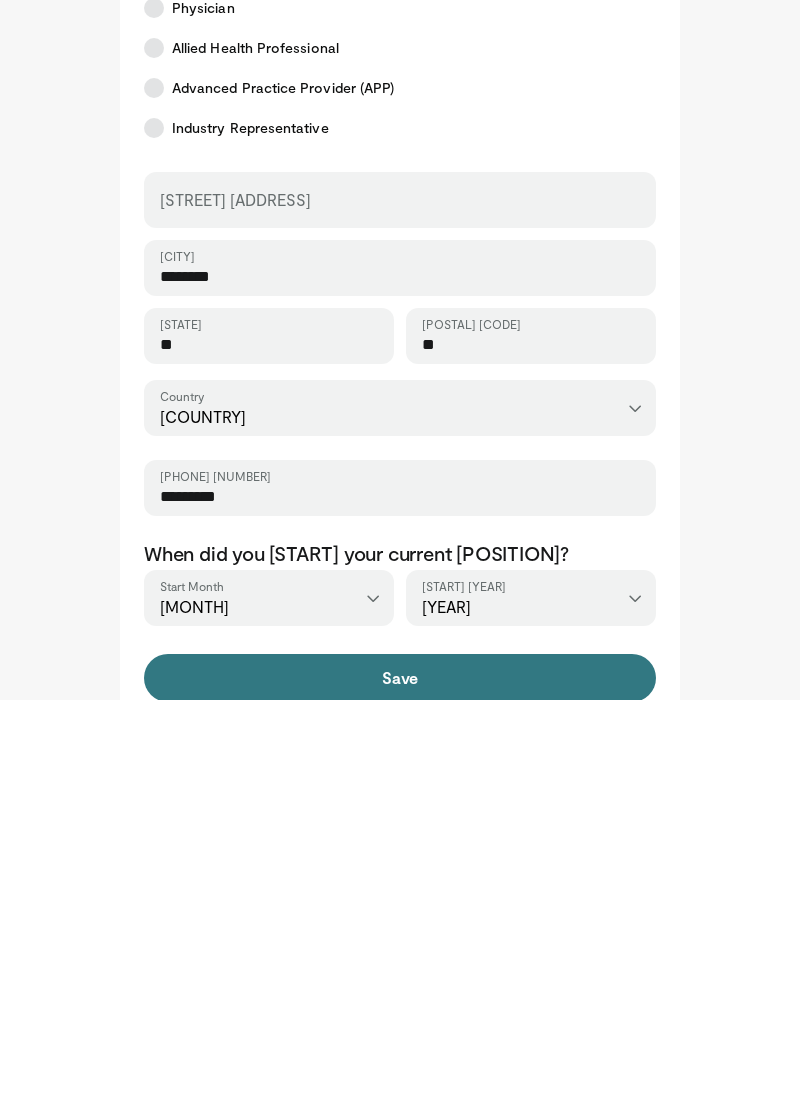 scroll, scrollTop: 128, scrollLeft: 0, axis: vertical 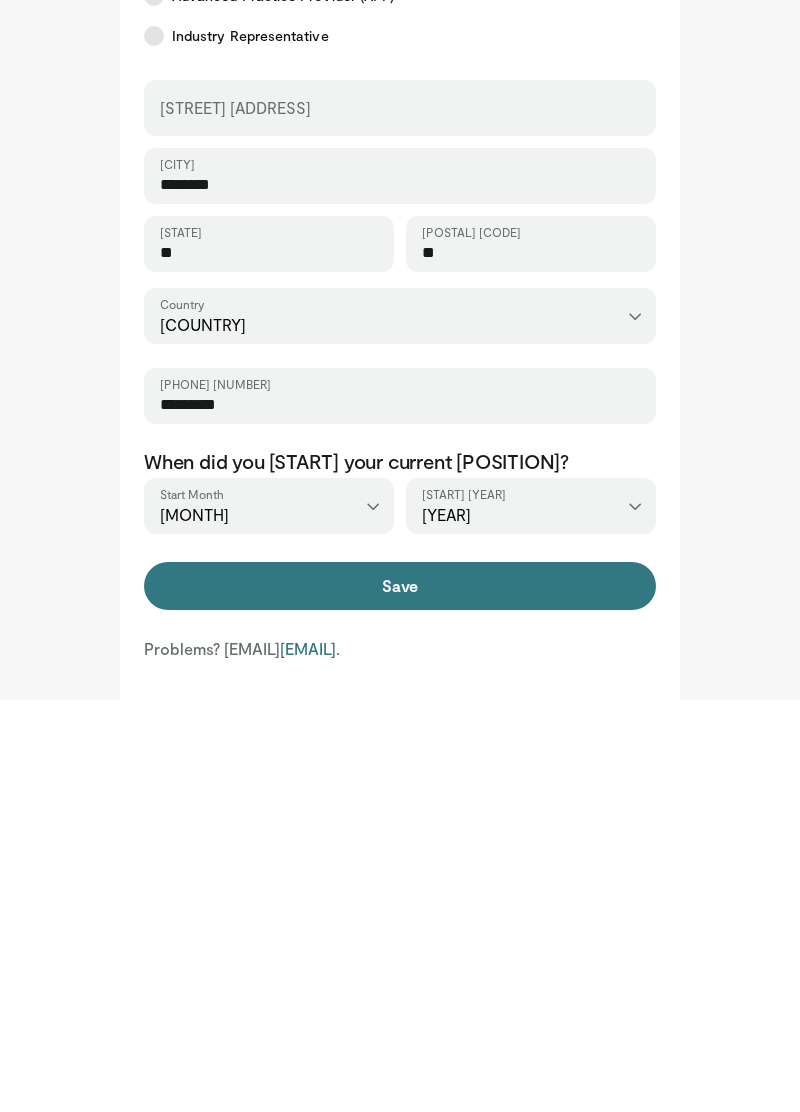 type on "***" 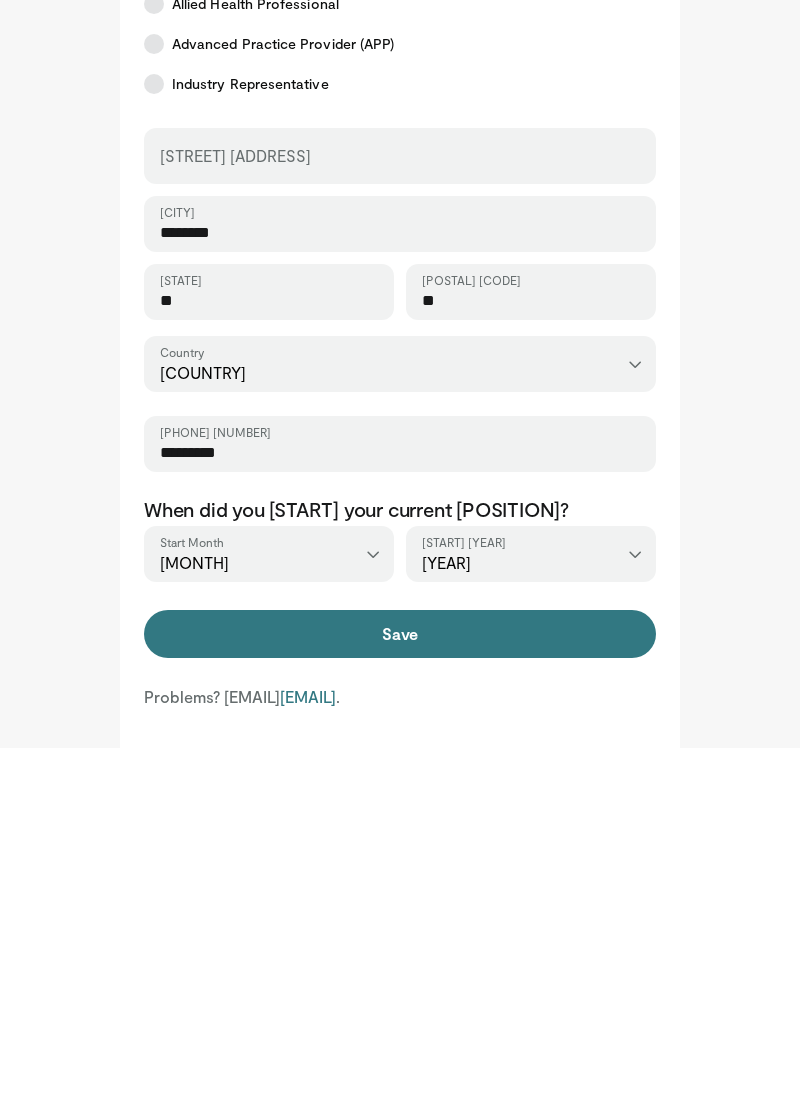 click on "Street Address" at bounding box center (235, 520) 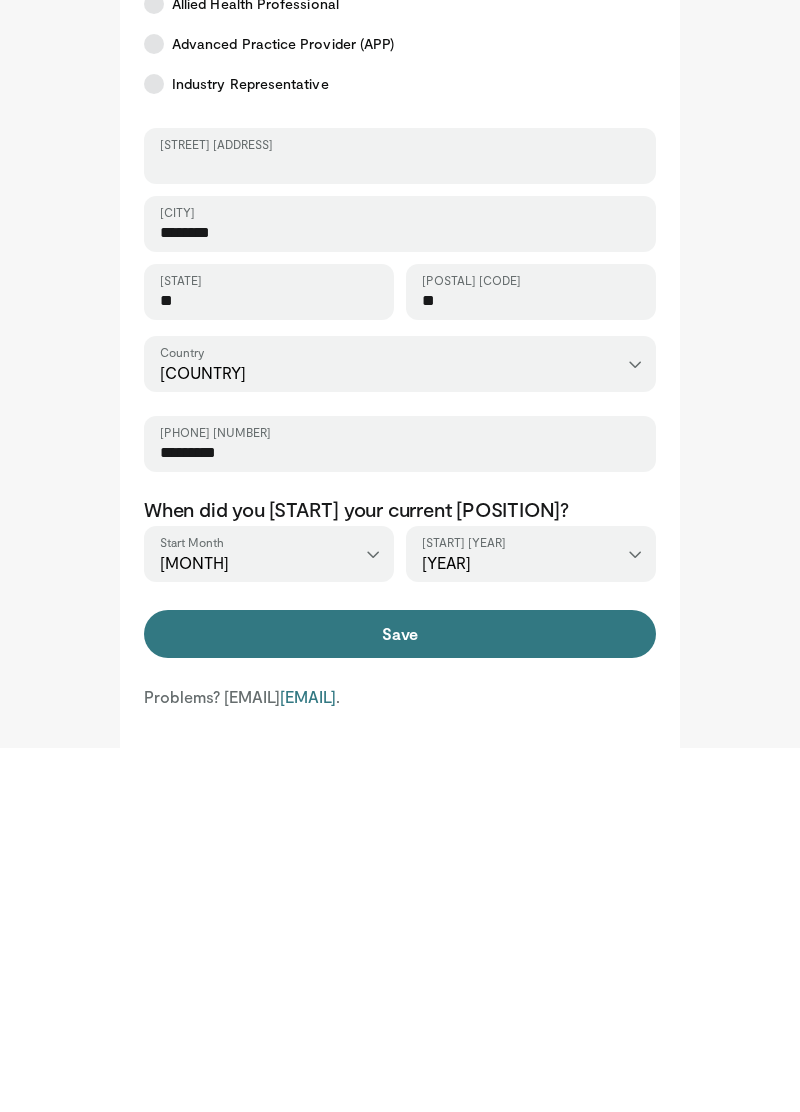 click on "Street Address" at bounding box center [400, 529] 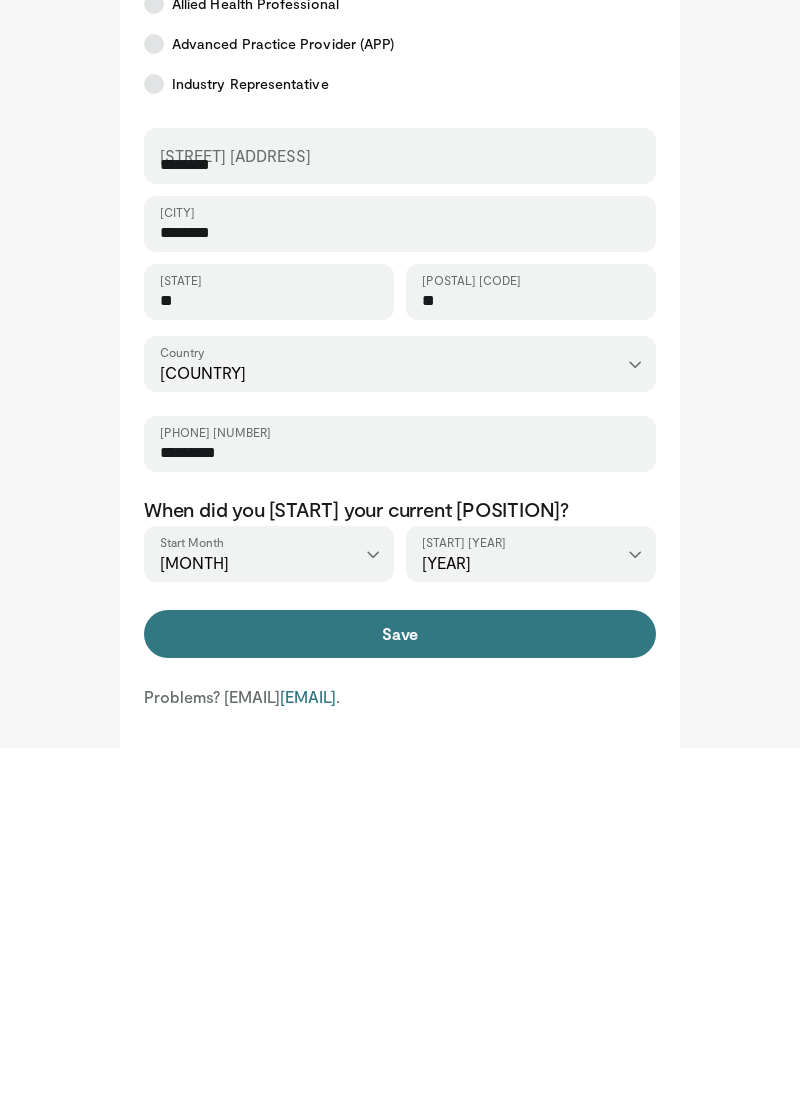 type on "*********" 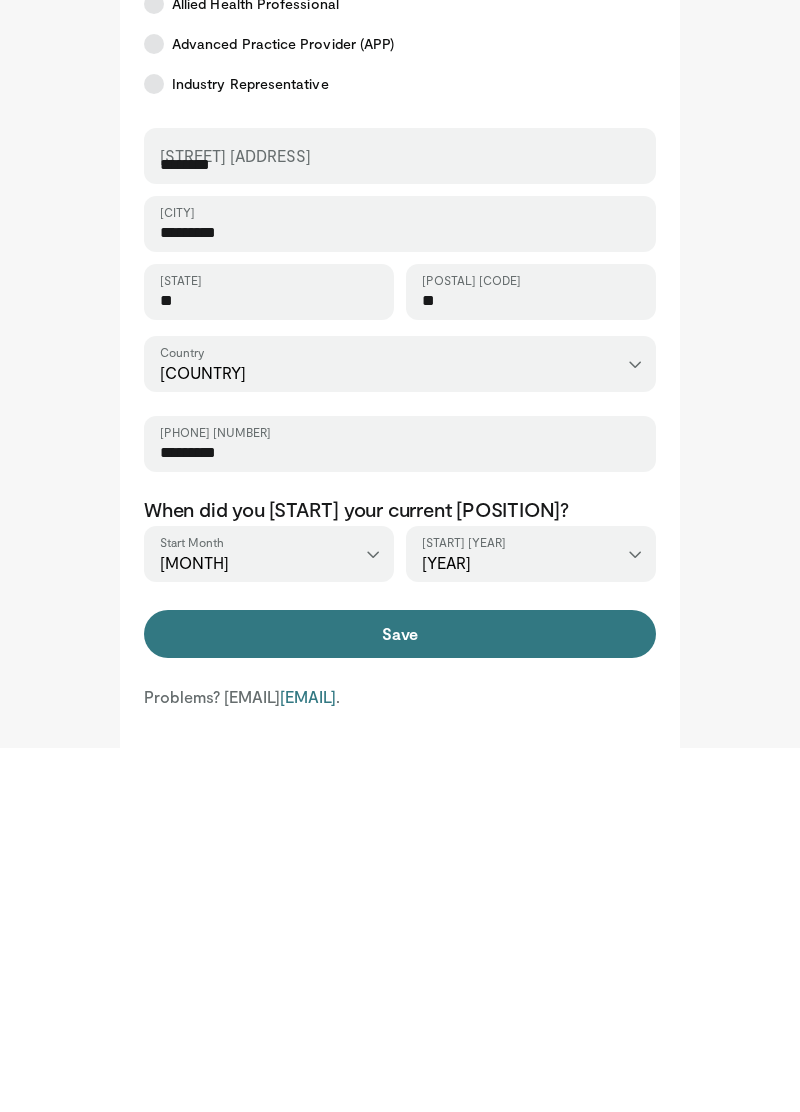 type on "********" 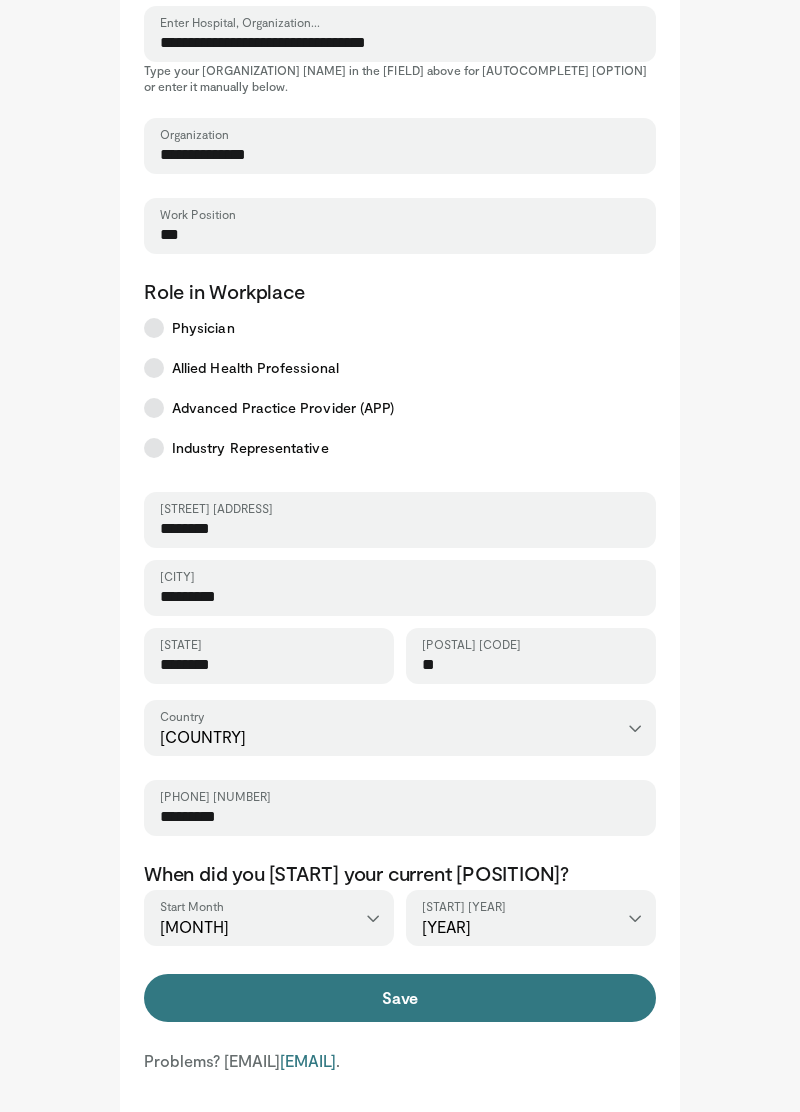 click on "Save" at bounding box center [400, 998] 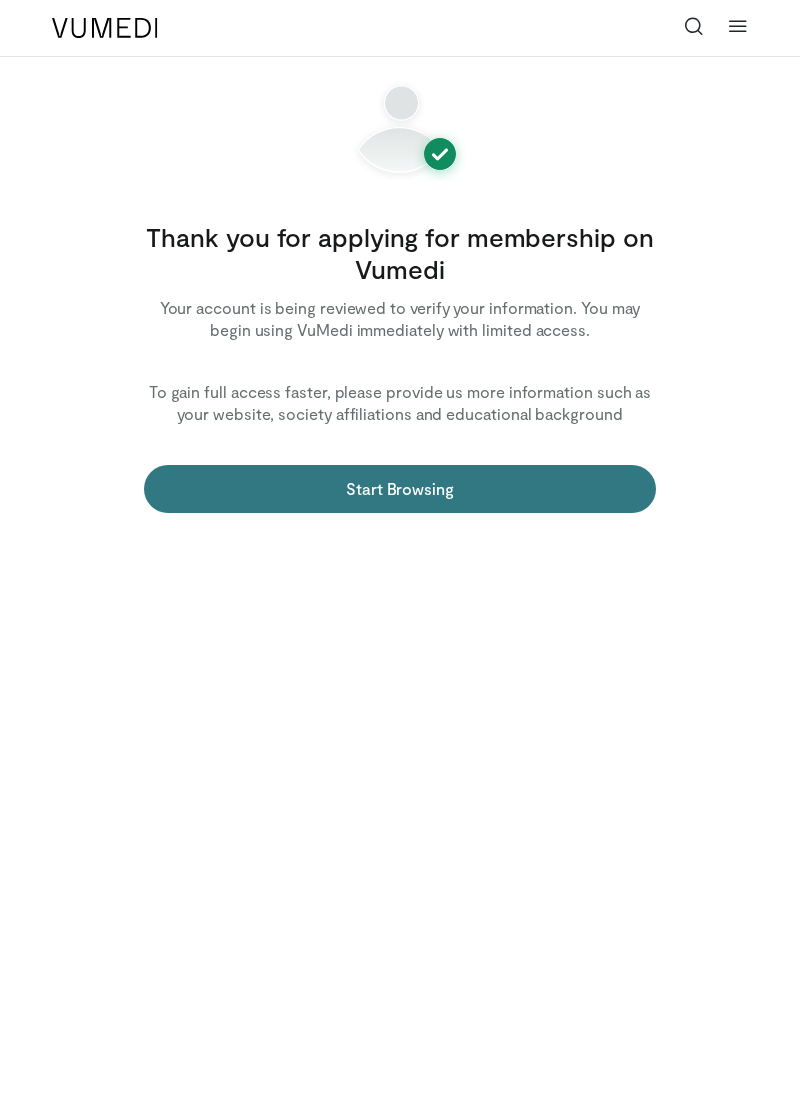 scroll, scrollTop: 0, scrollLeft: 0, axis: both 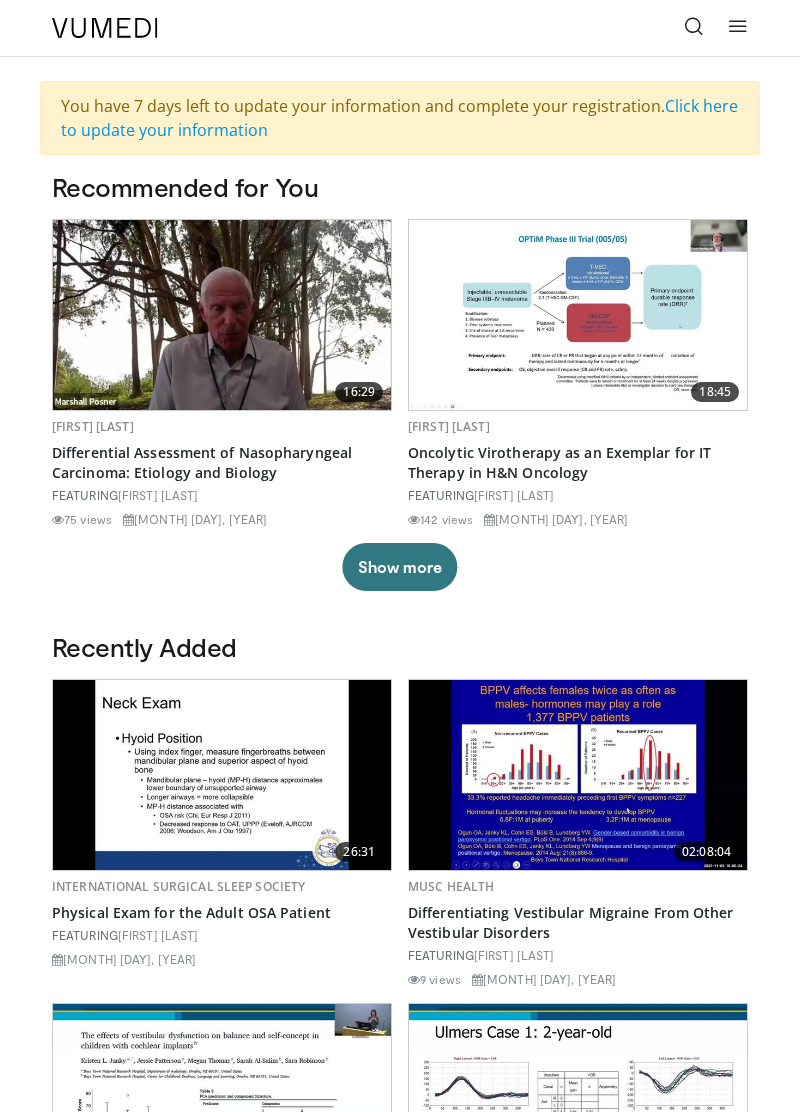 click on "Click here to update your information" at bounding box center [399, 118] 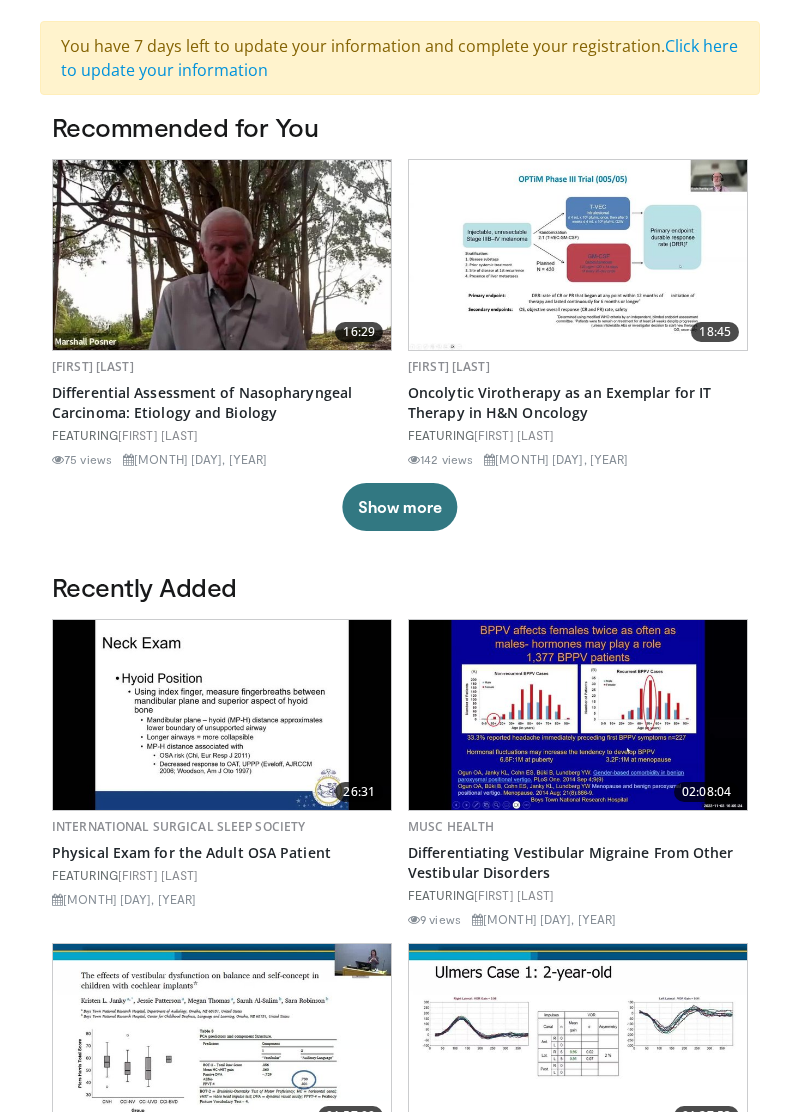 scroll, scrollTop: 0, scrollLeft: 0, axis: both 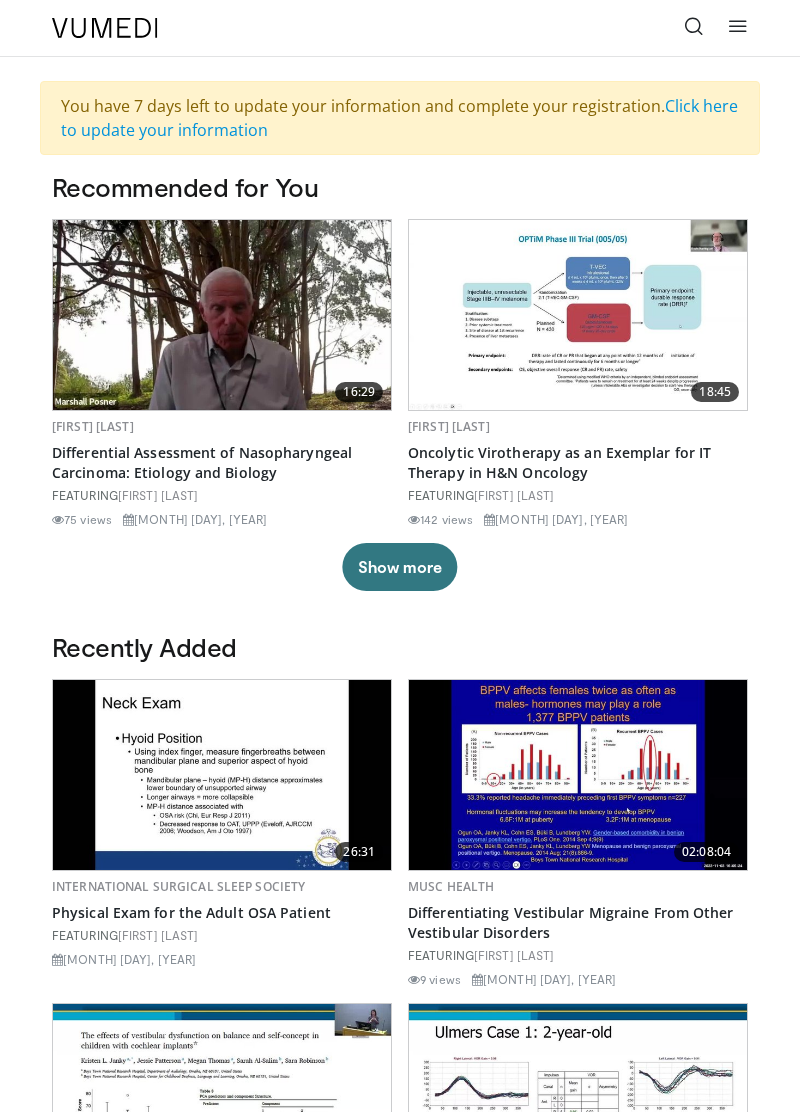 click at bounding box center [738, 26] 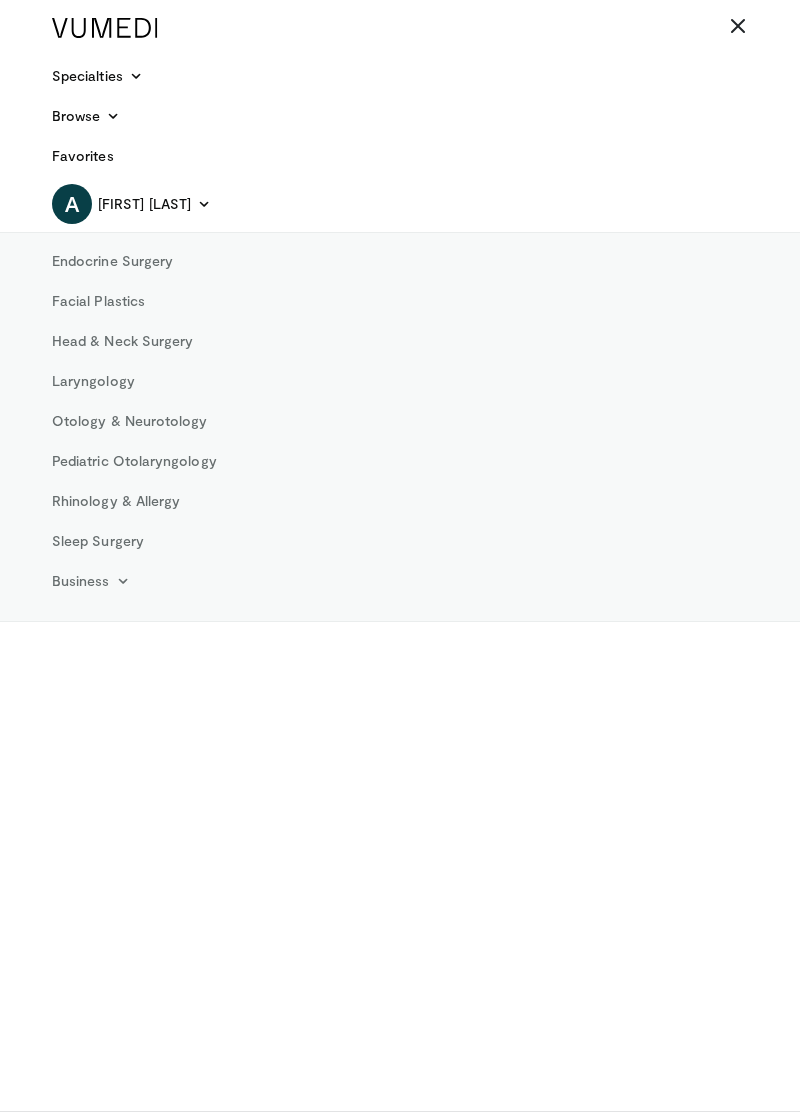 click on "Pediatric Otolaryngology" at bounding box center [134, 461] 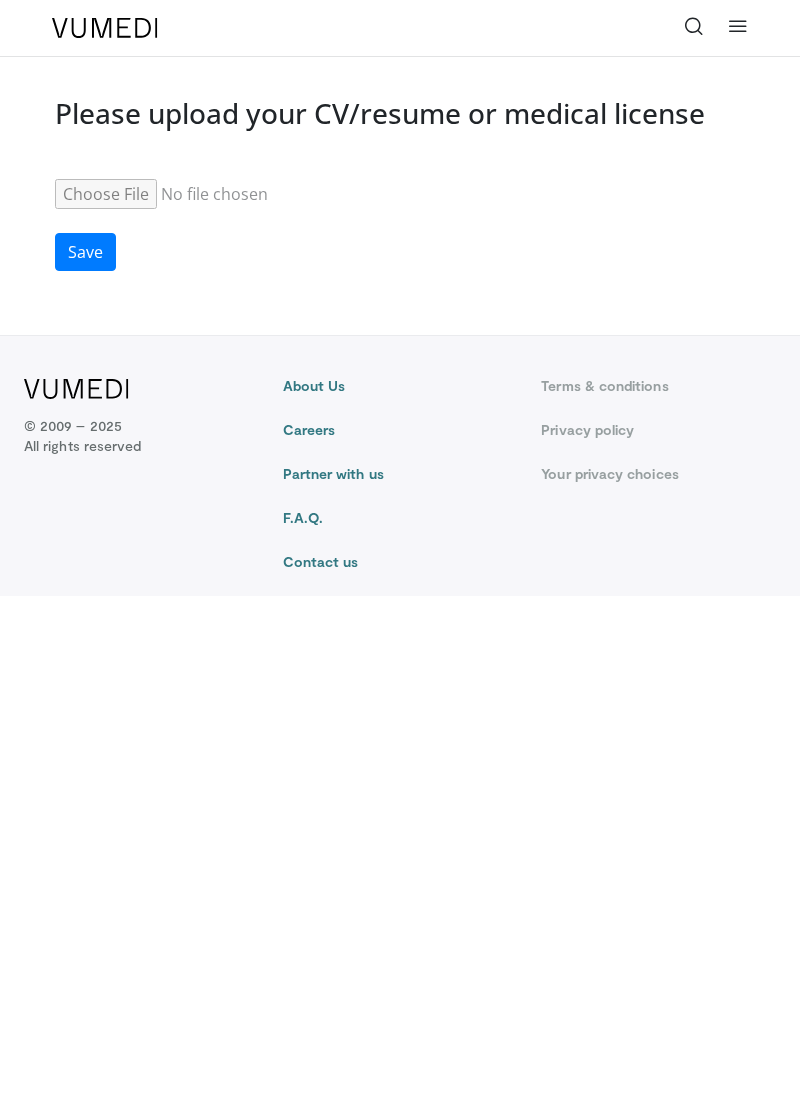 scroll, scrollTop: 0, scrollLeft: 0, axis: both 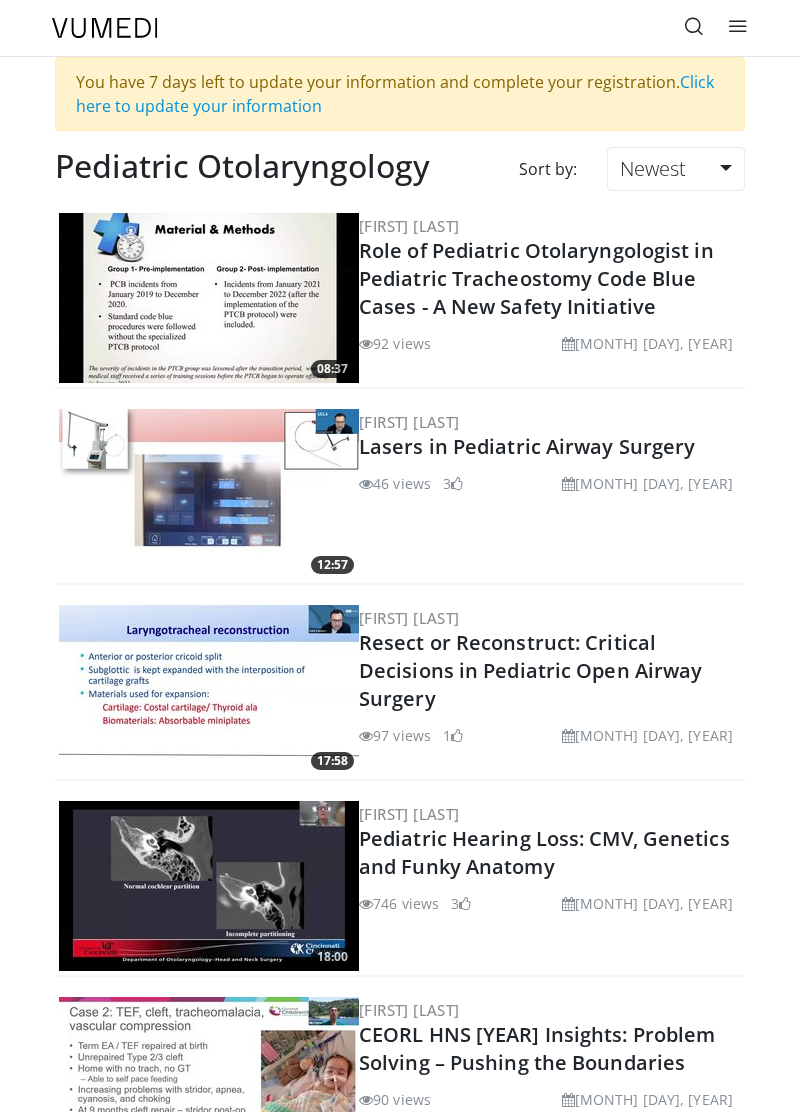 click at bounding box center [209, 298] 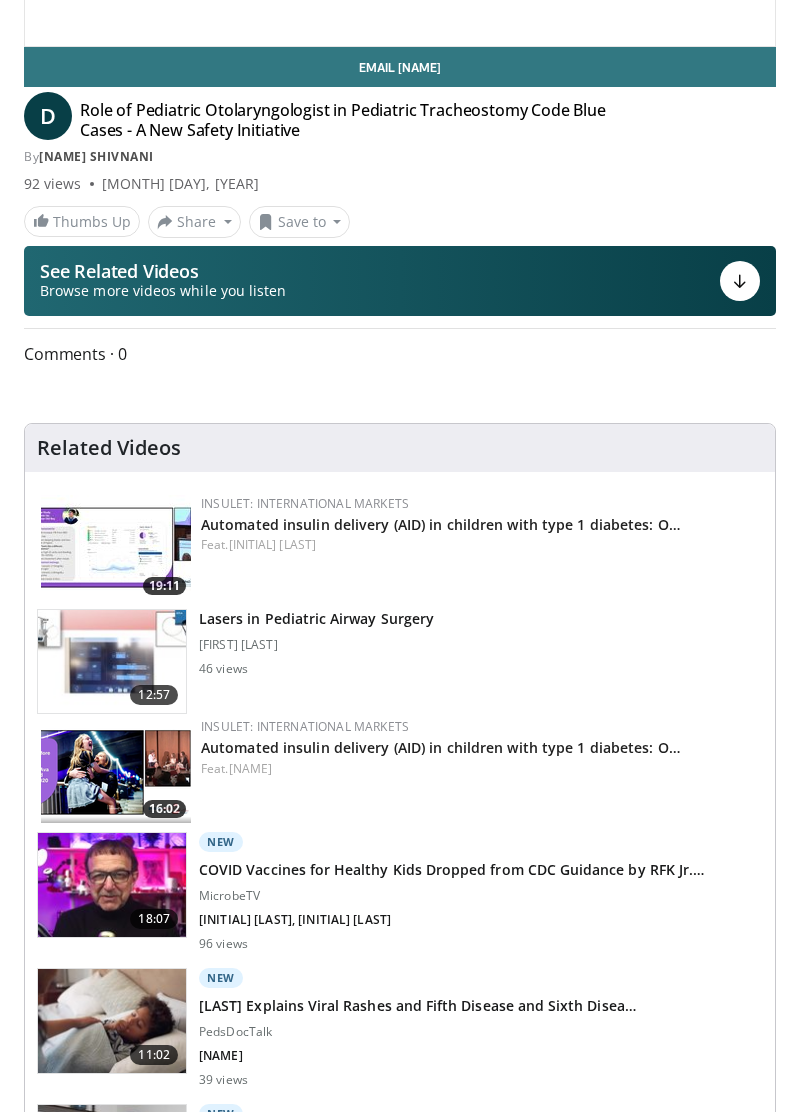 scroll, scrollTop: 571, scrollLeft: 0, axis: vertical 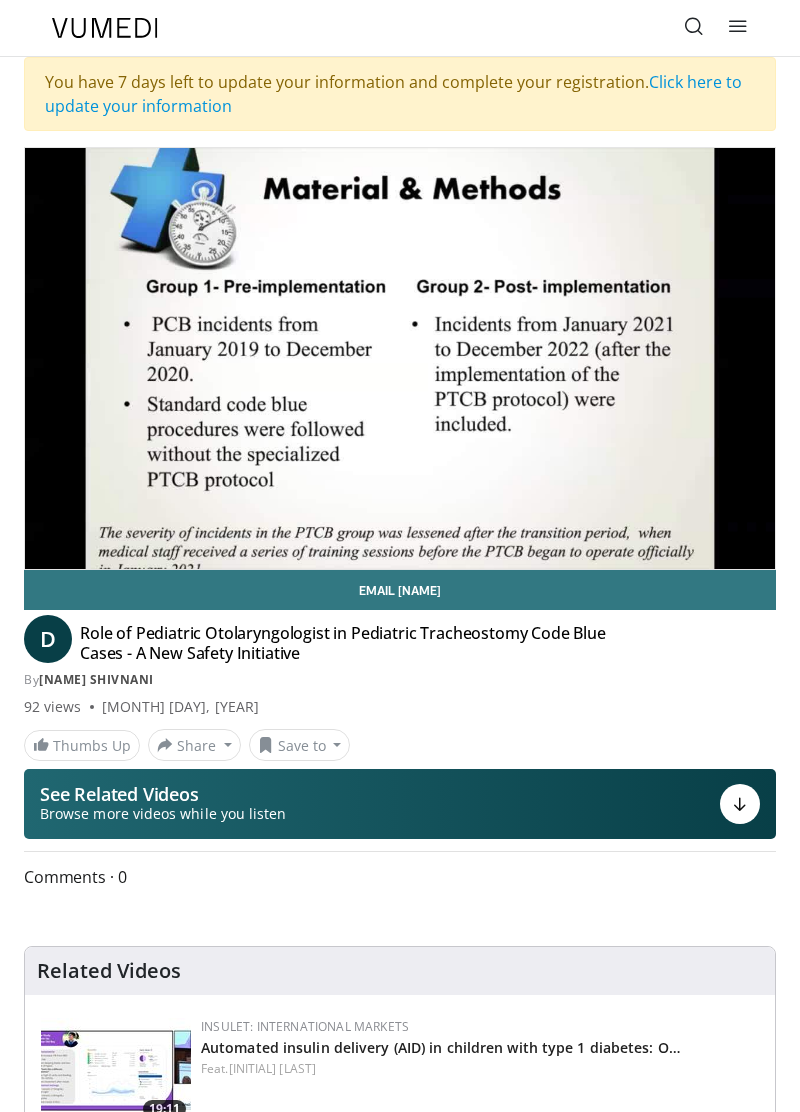 click on "10 seconds
Tap to unmute" at bounding box center (400, 358) 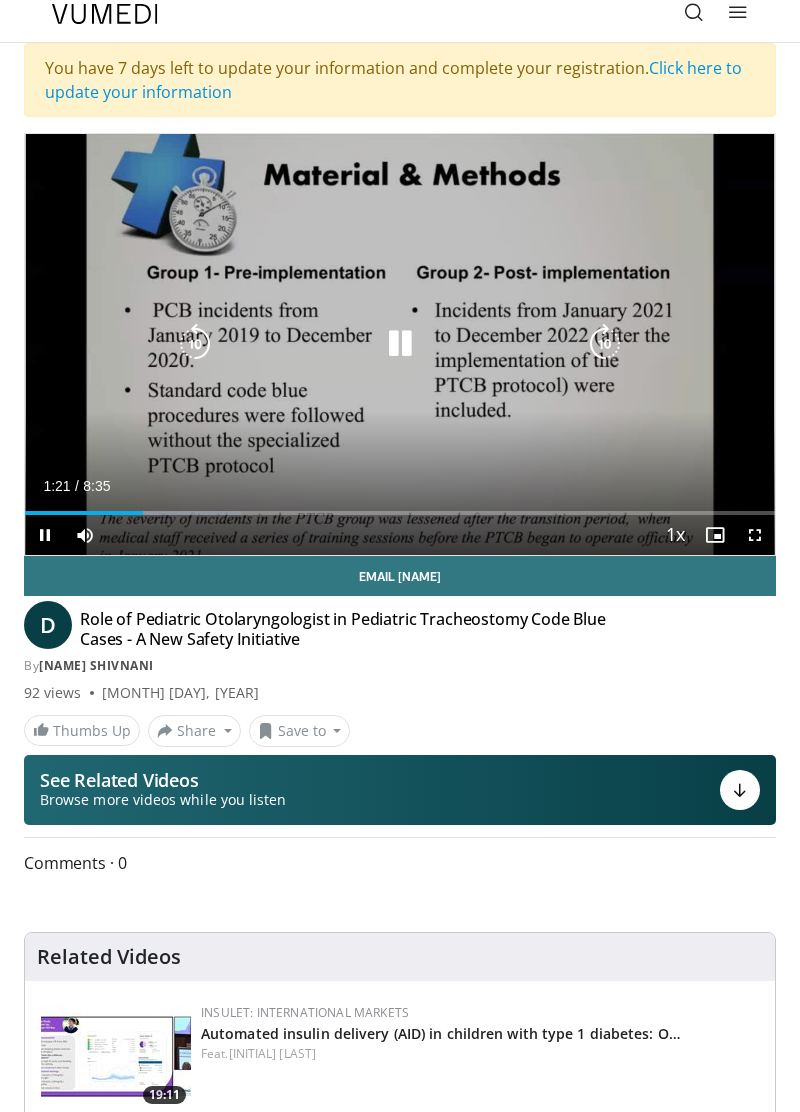 scroll, scrollTop: 10, scrollLeft: 0, axis: vertical 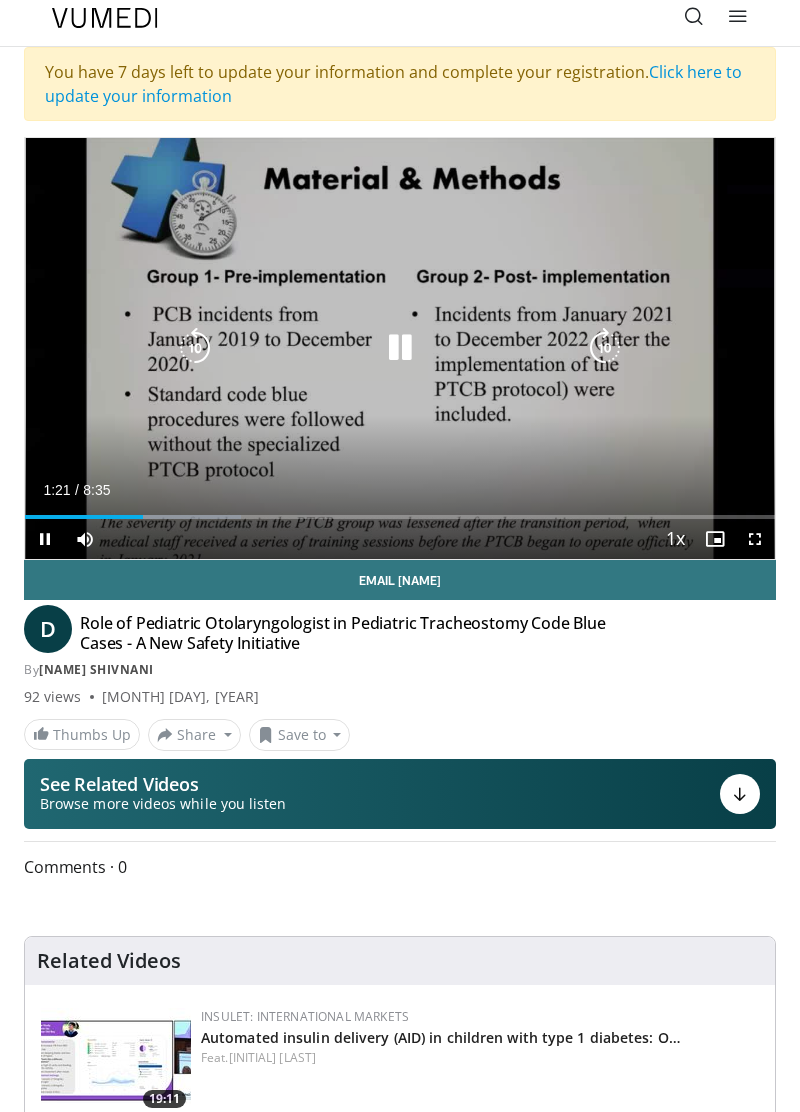 click on "10 seconds
Tap to unmute" at bounding box center [400, 348] 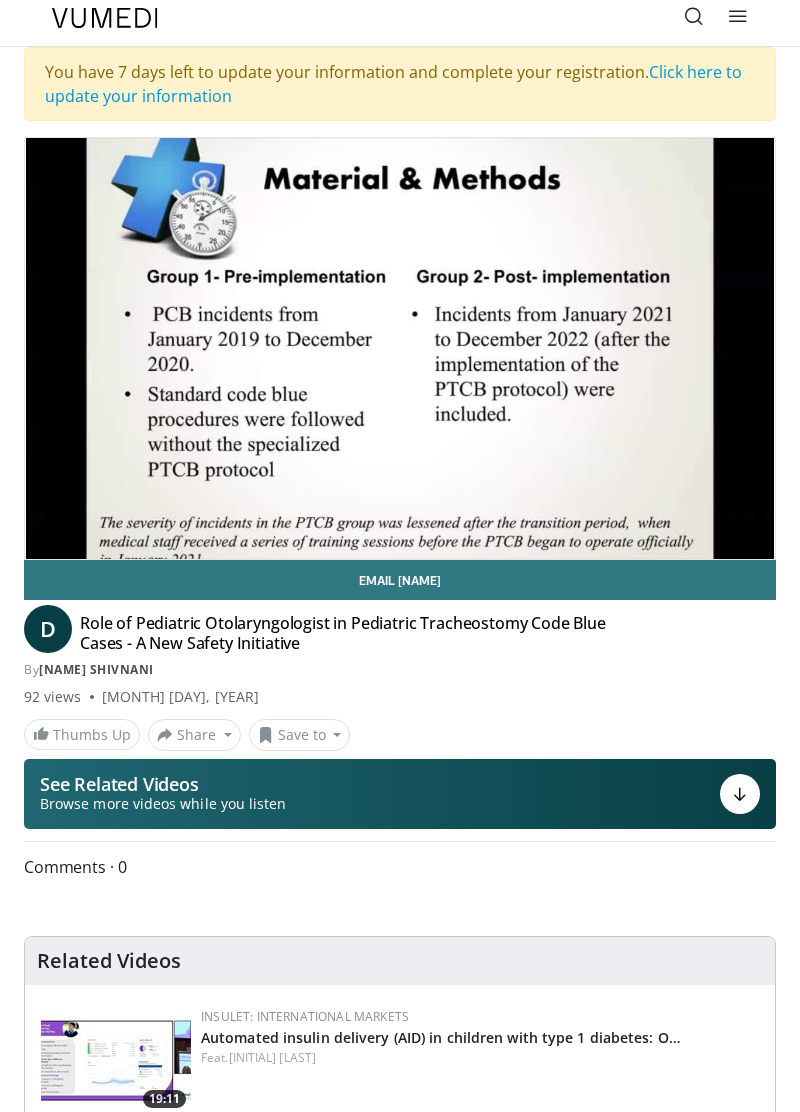 click on "10 seconds
Tap to unmute" at bounding box center [400, 348] 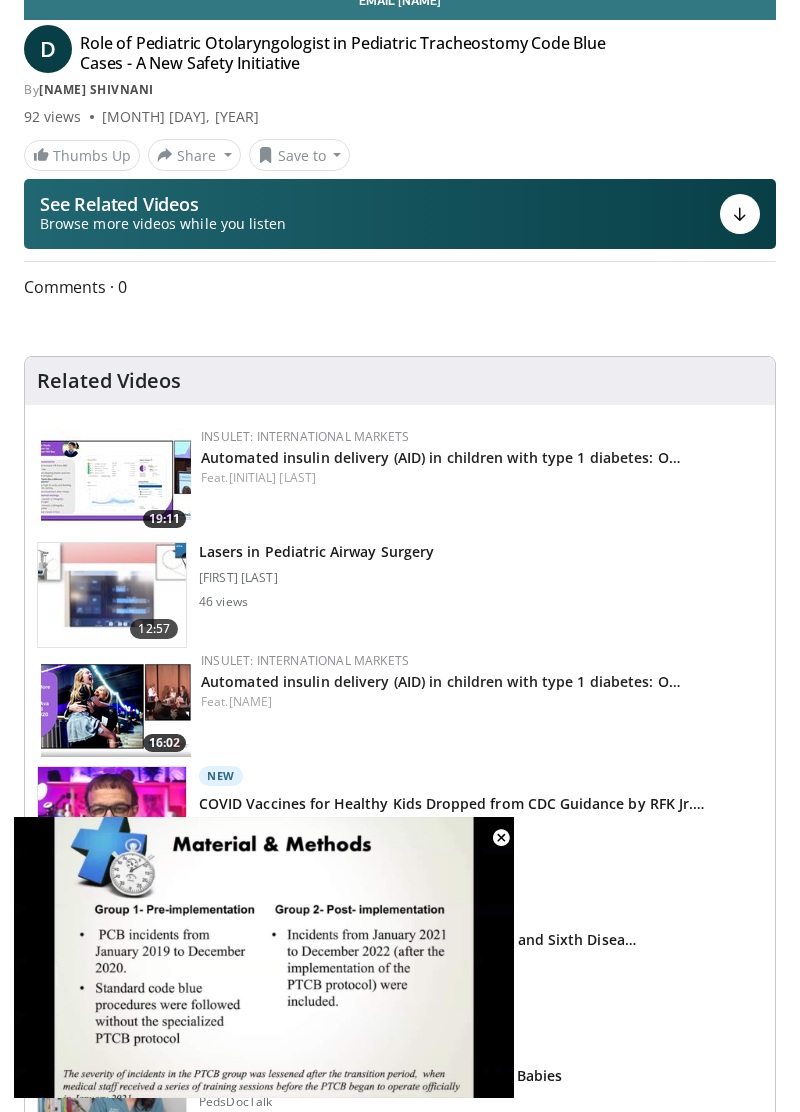 scroll, scrollTop: 0, scrollLeft: 0, axis: both 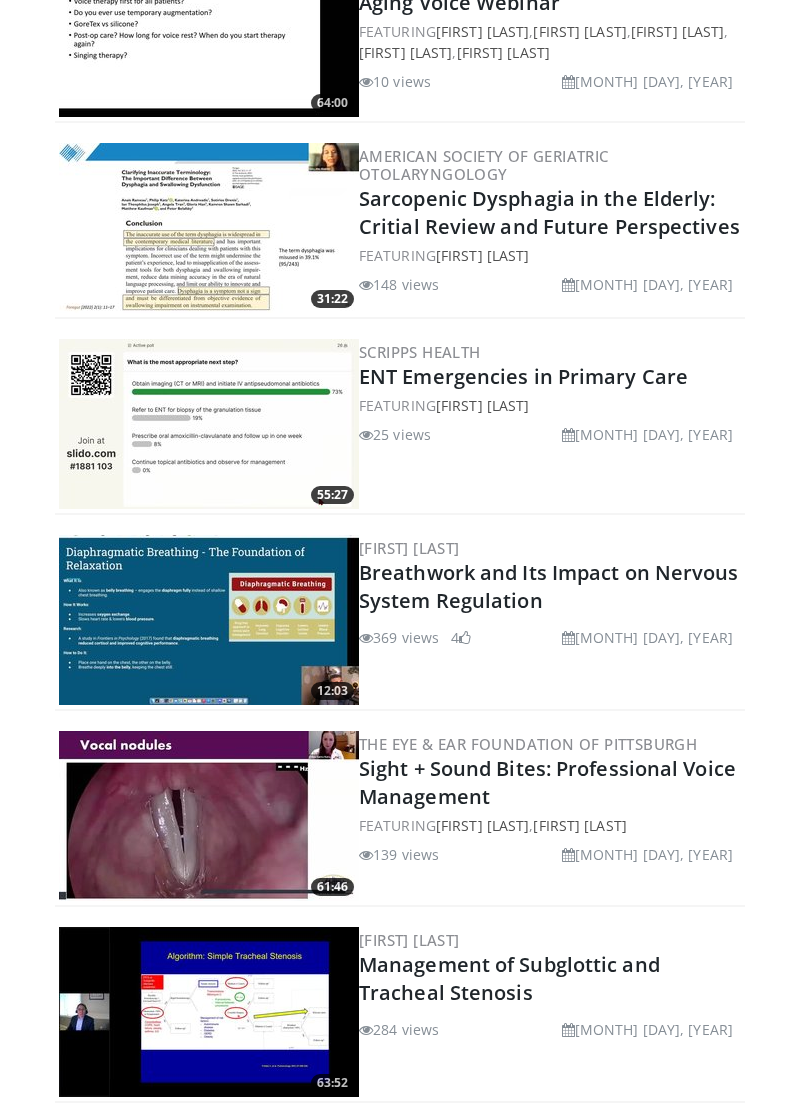 click at bounding box center (209, 816) 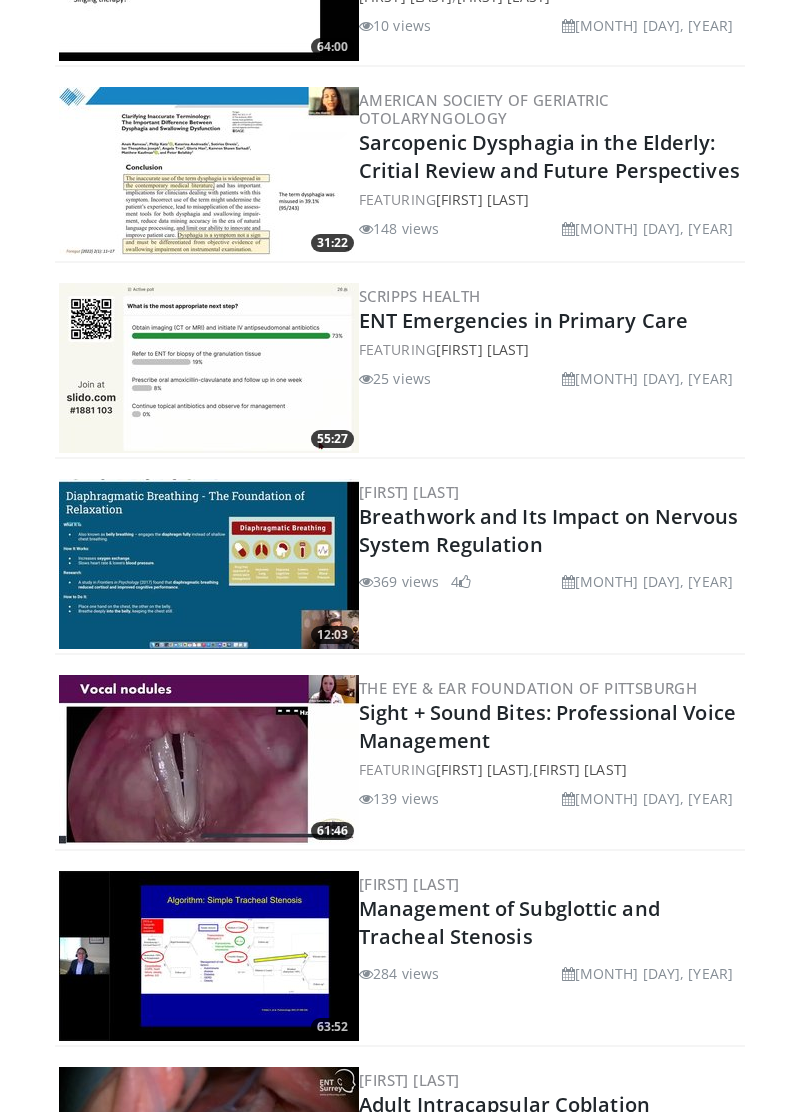 scroll, scrollTop: 1146, scrollLeft: 0, axis: vertical 